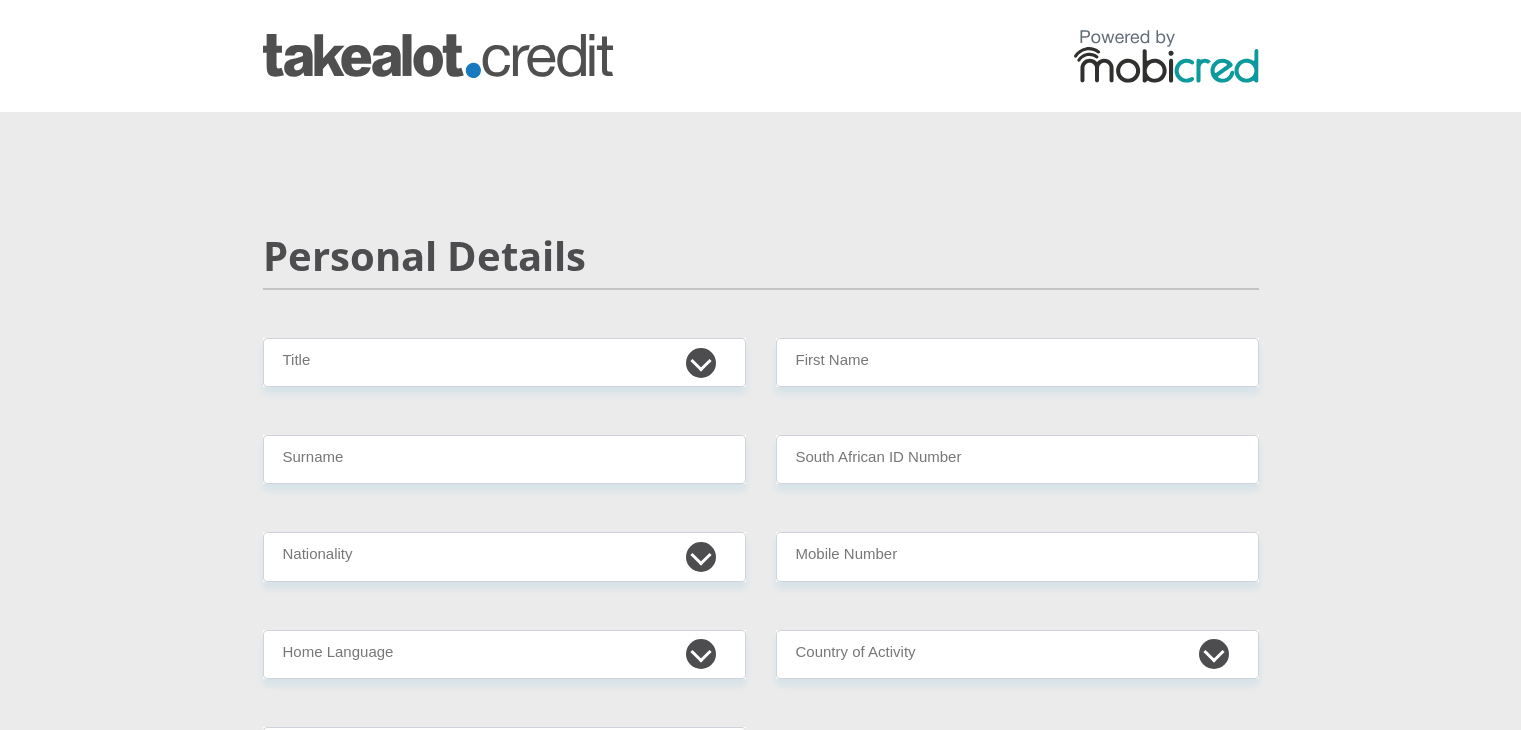 scroll, scrollTop: 0, scrollLeft: 0, axis: both 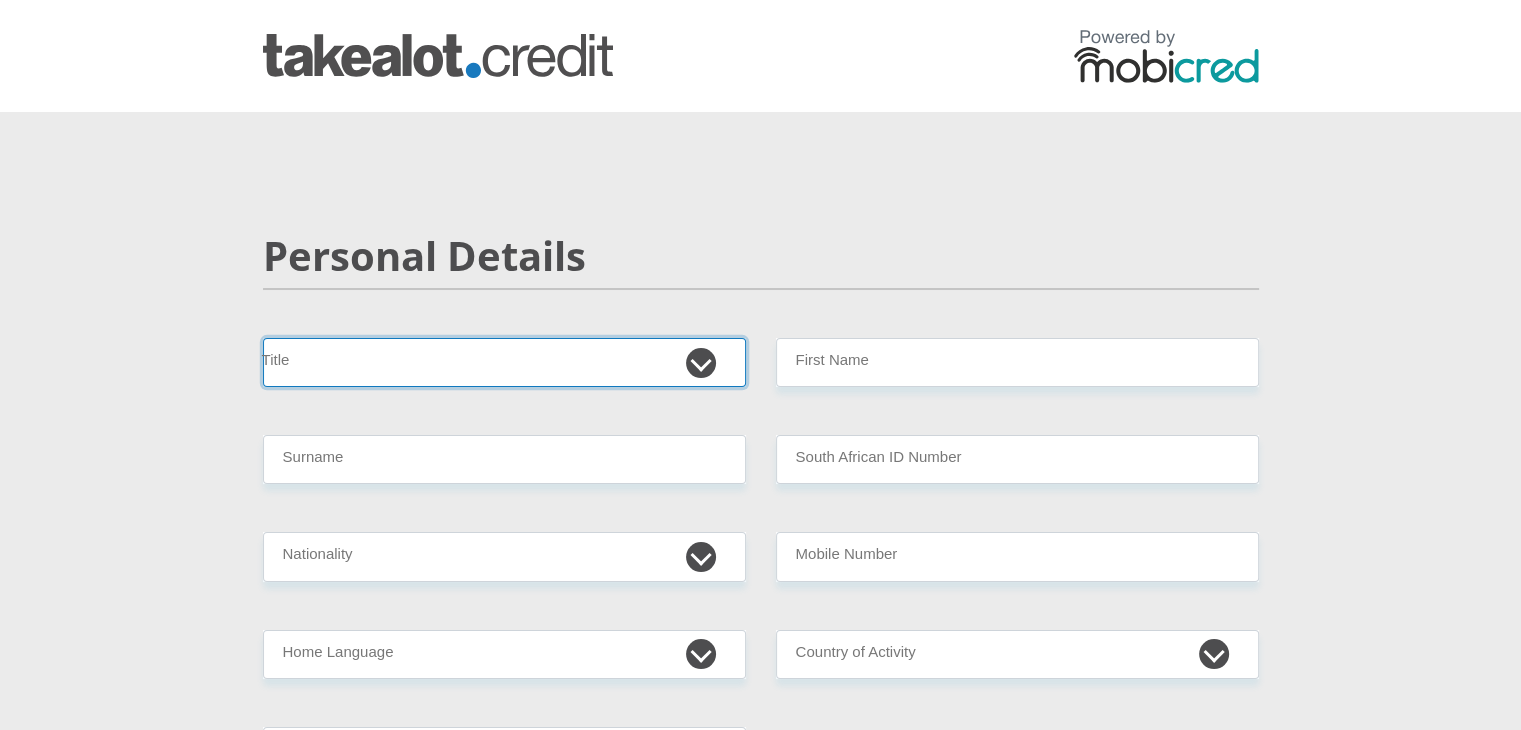 click on "Mr
Ms
Mrs
Dr
Other" at bounding box center (504, 362) 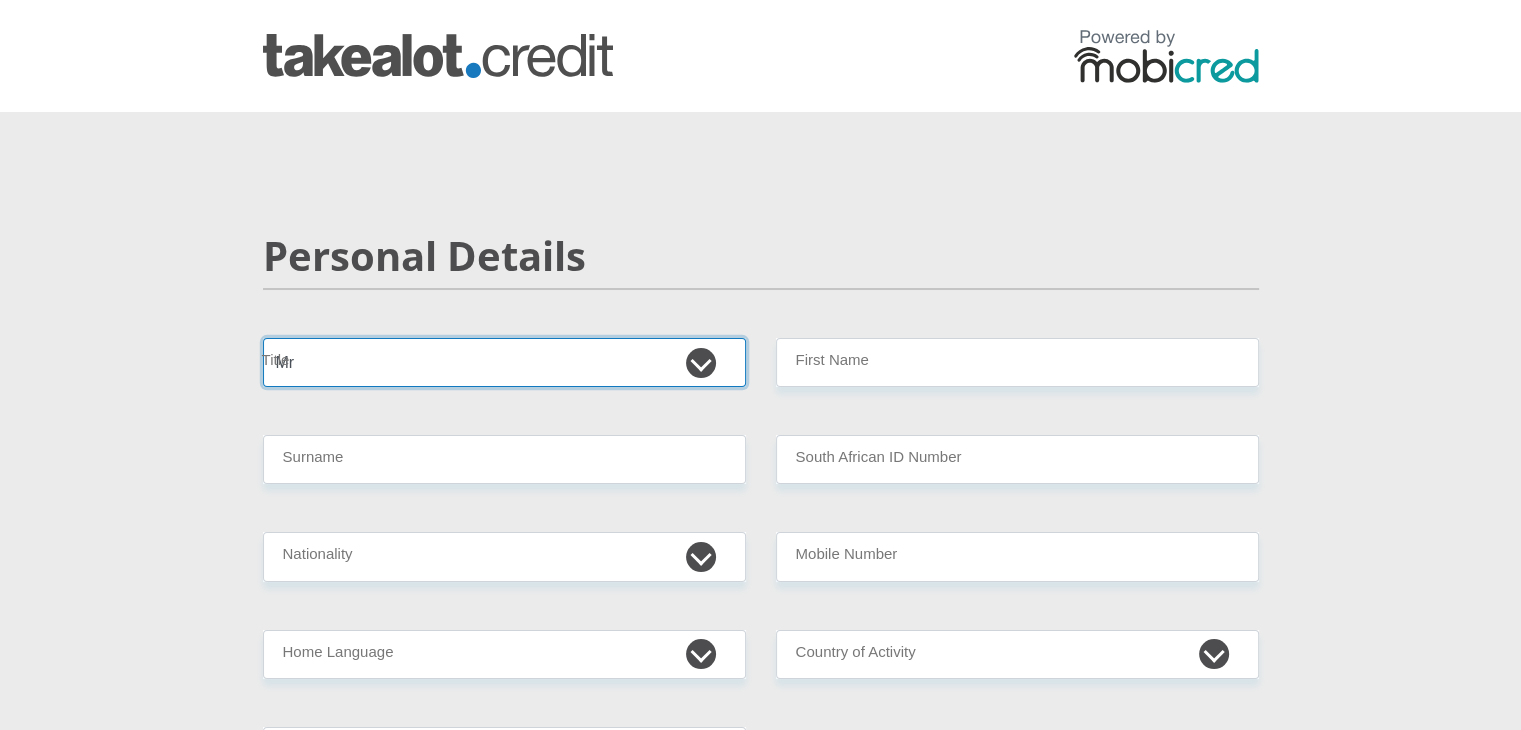click on "Mr
Ms
Mrs
Dr
Other" at bounding box center (504, 362) 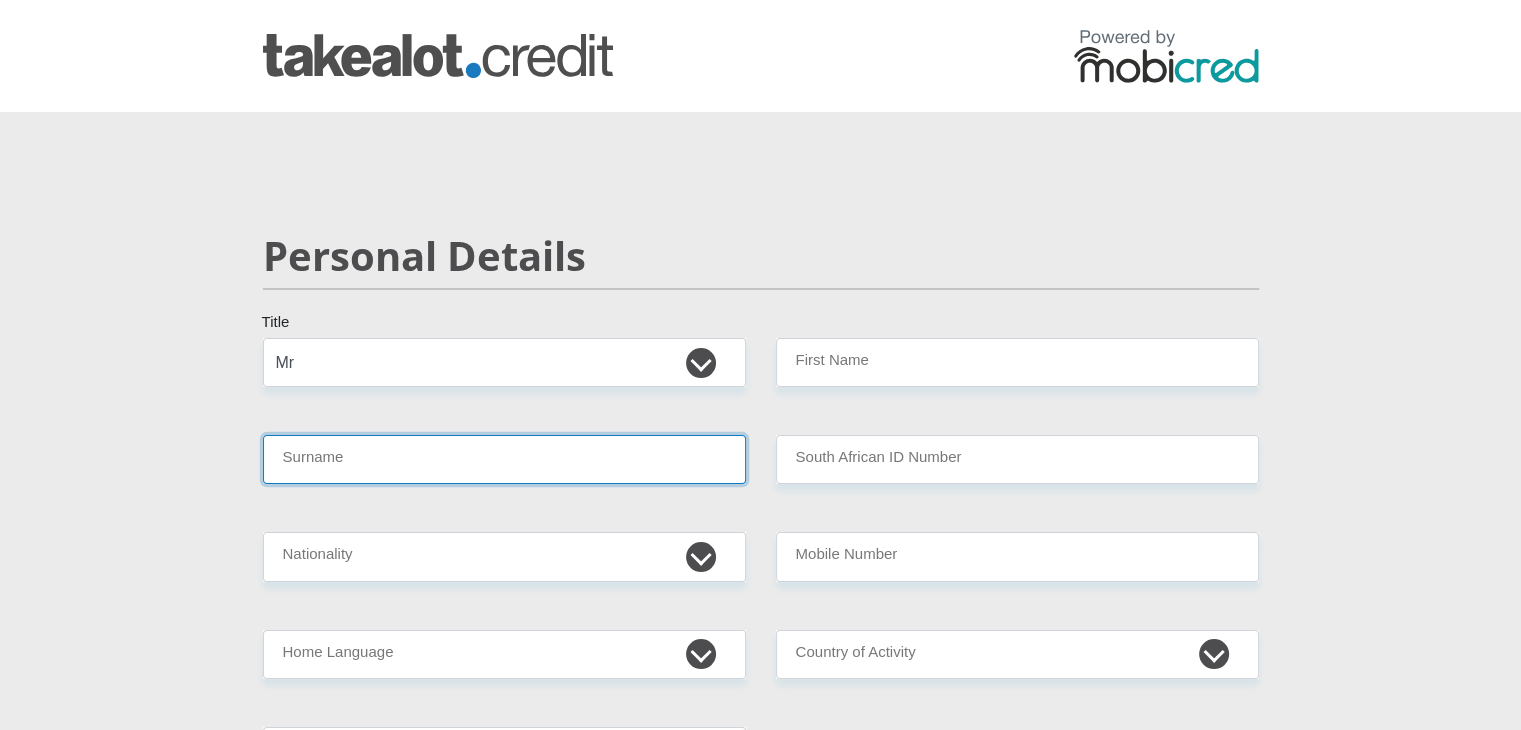click on "Surname" at bounding box center [504, 459] 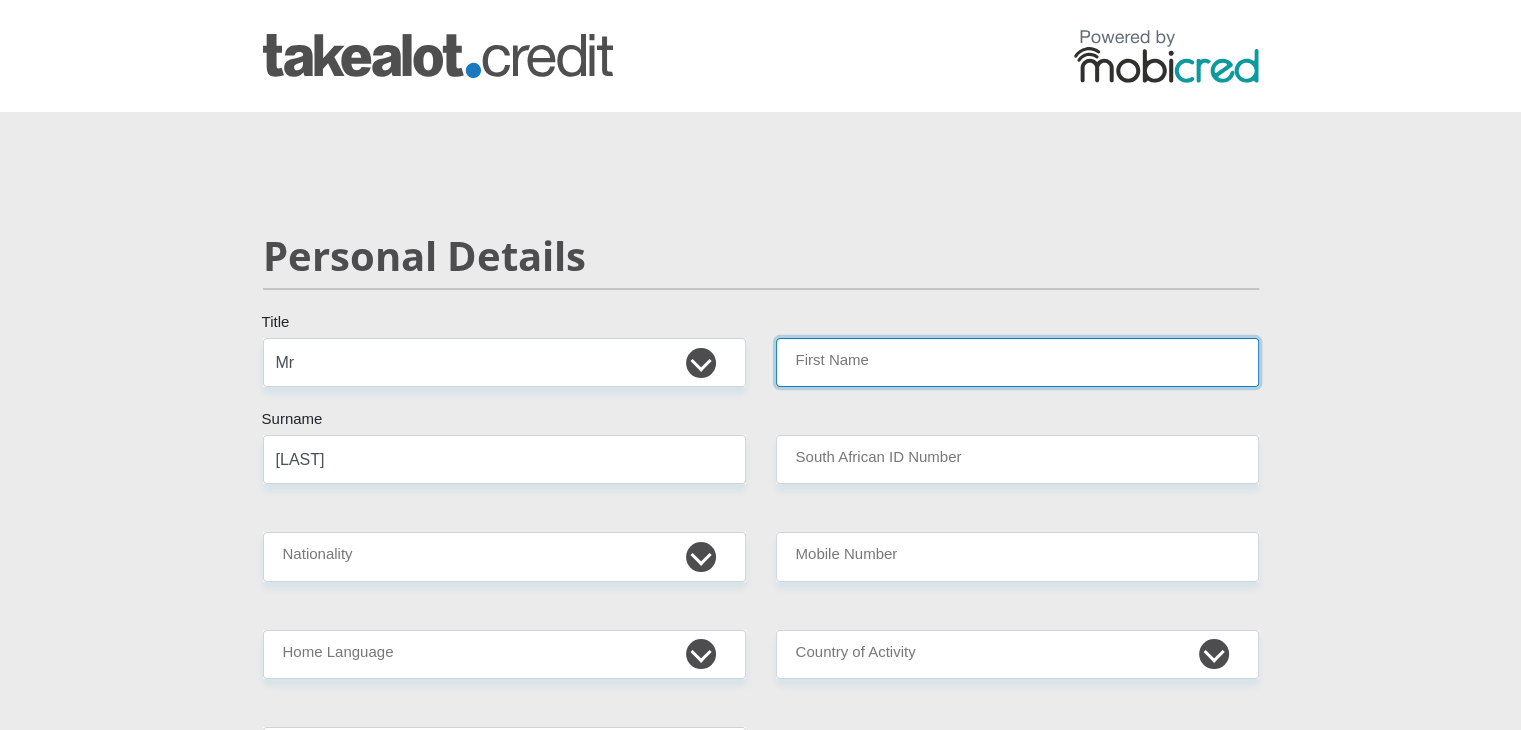 type on "[FIRST]" 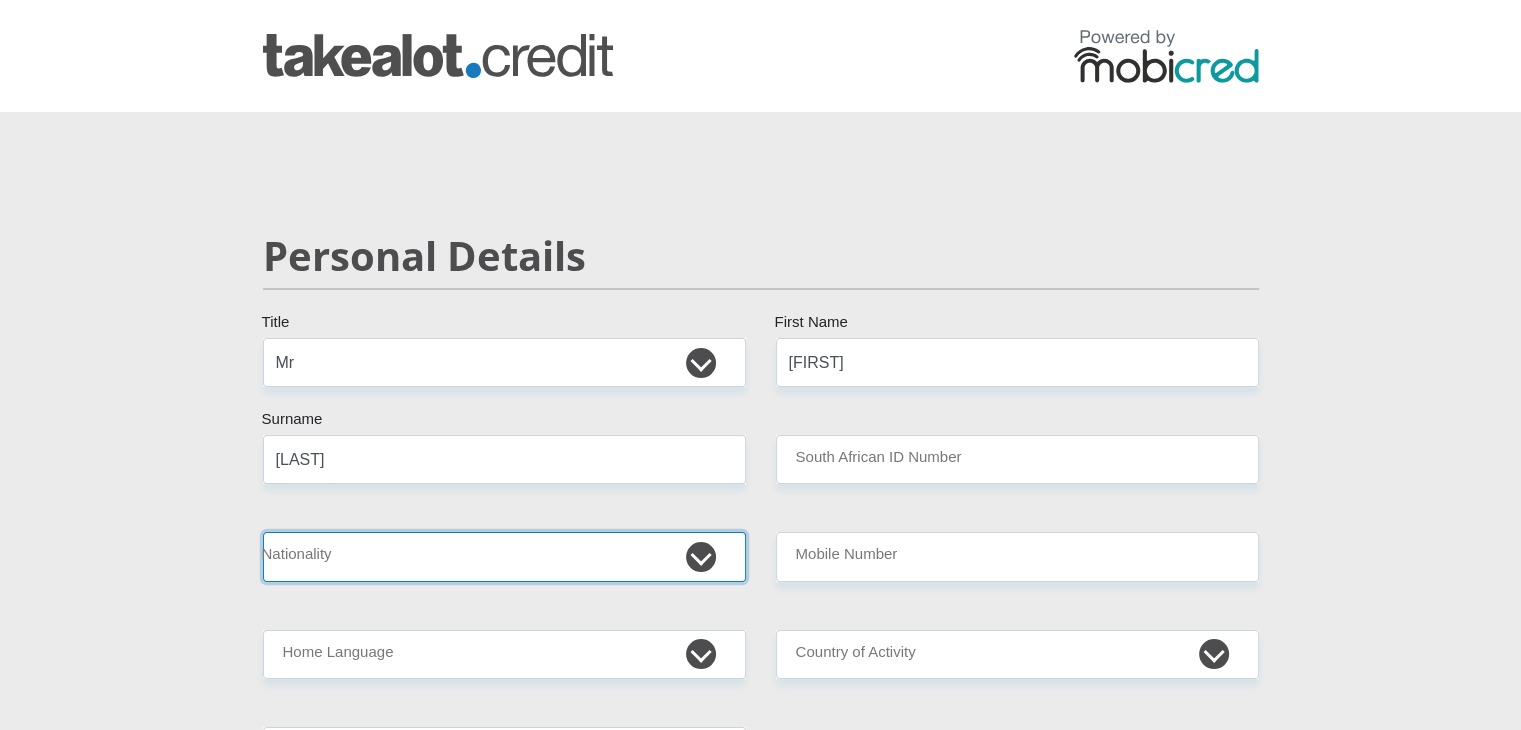 select on "ZAF" 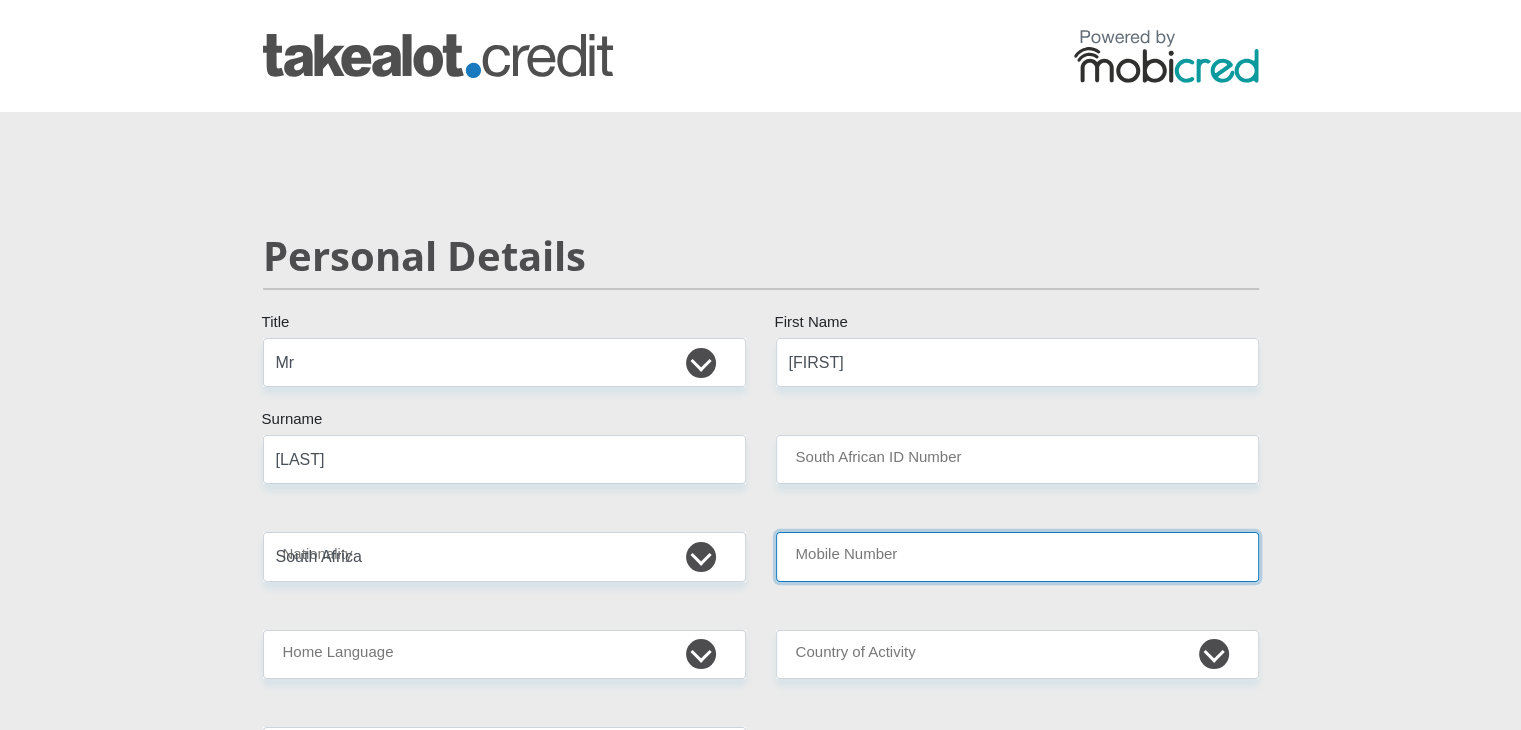 type on "[PHONE]" 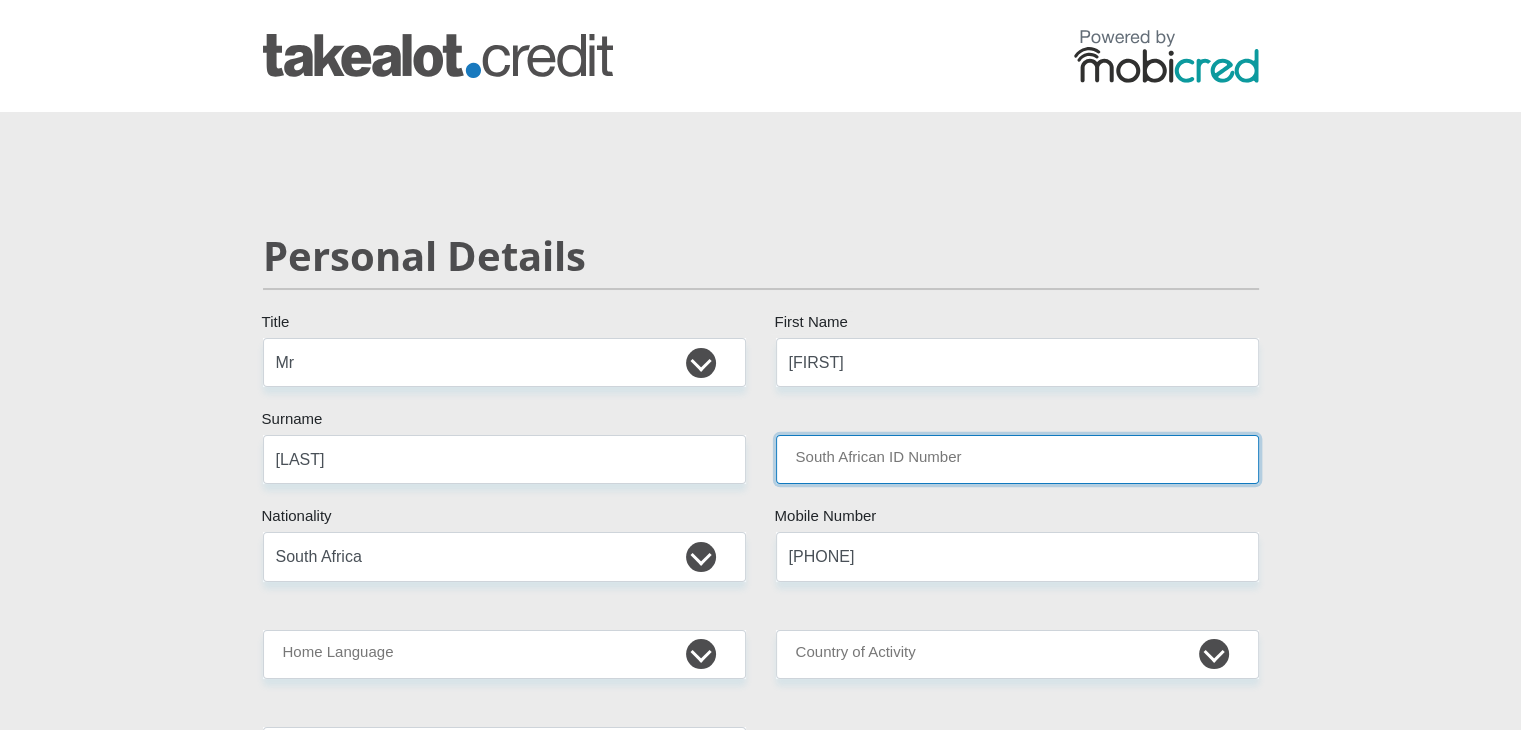 click on "South African ID Number" at bounding box center (1017, 459) 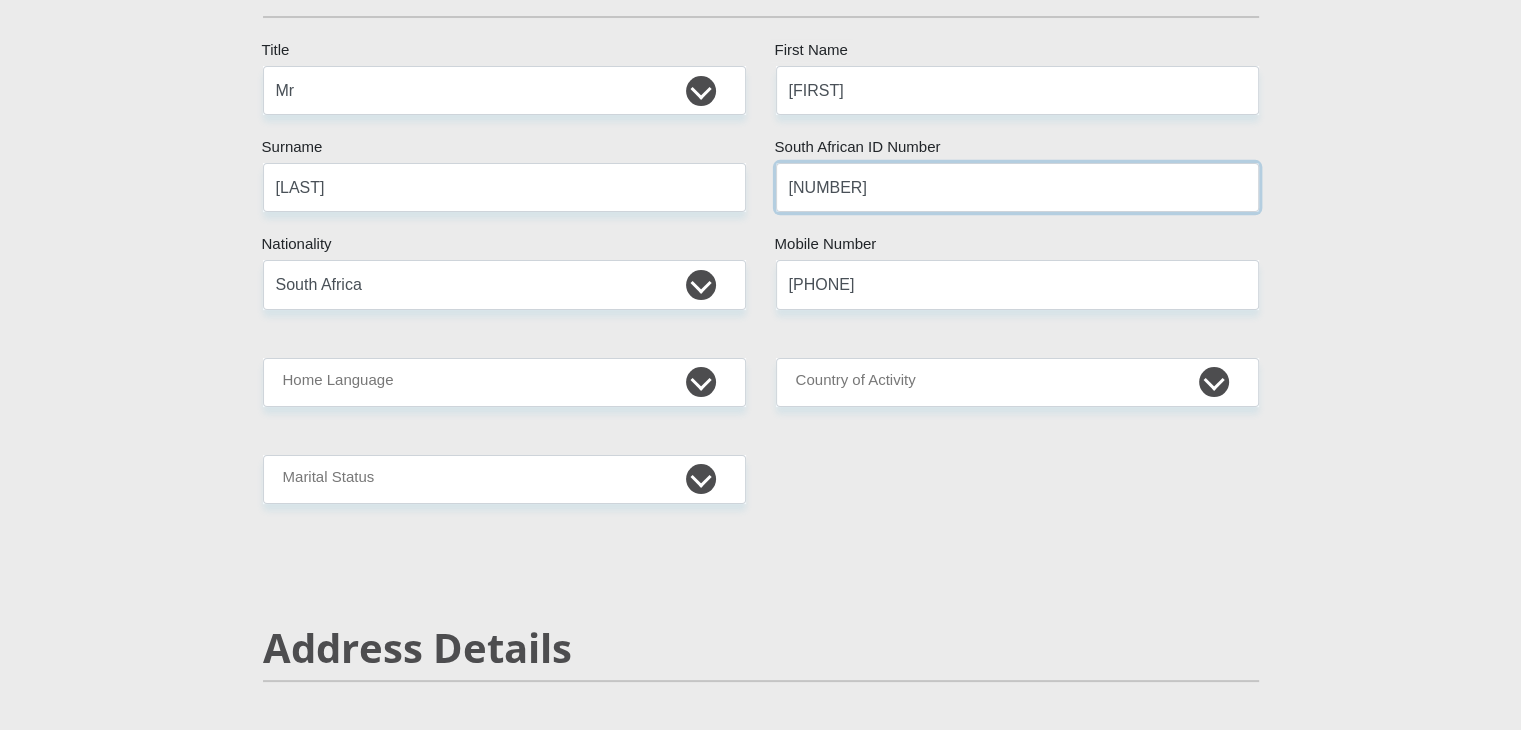 scroll, scrollTop: 288, scrollLeft: 0, axis: vertical 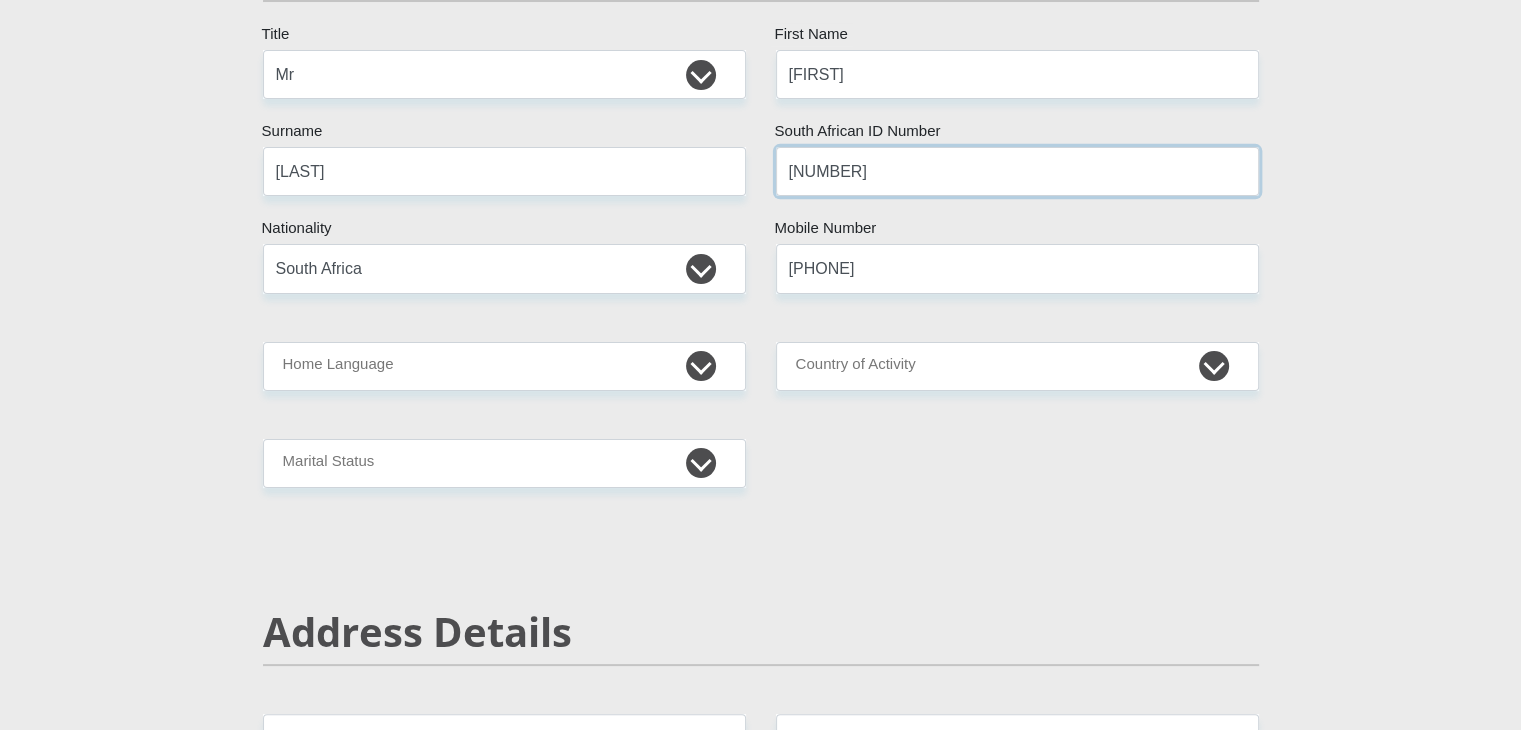 type on "[NUMBER]" 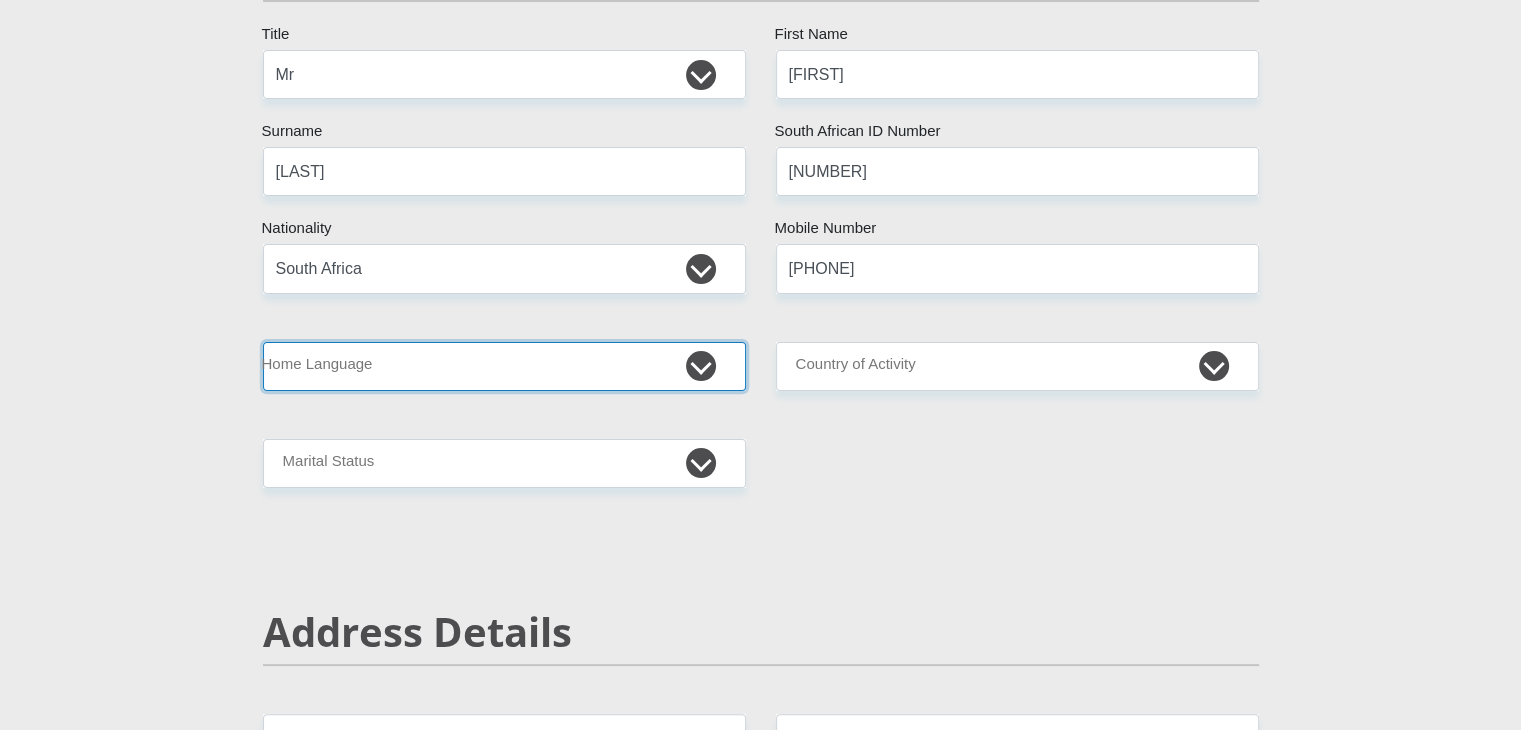 click on "Afrikaans
English
Sepedi
South Ndebele
Southern Sotho
Swati
Tsonga
Tswana
Venda
Xhosa
Zulu
Other" at bounding box center (504, 366) 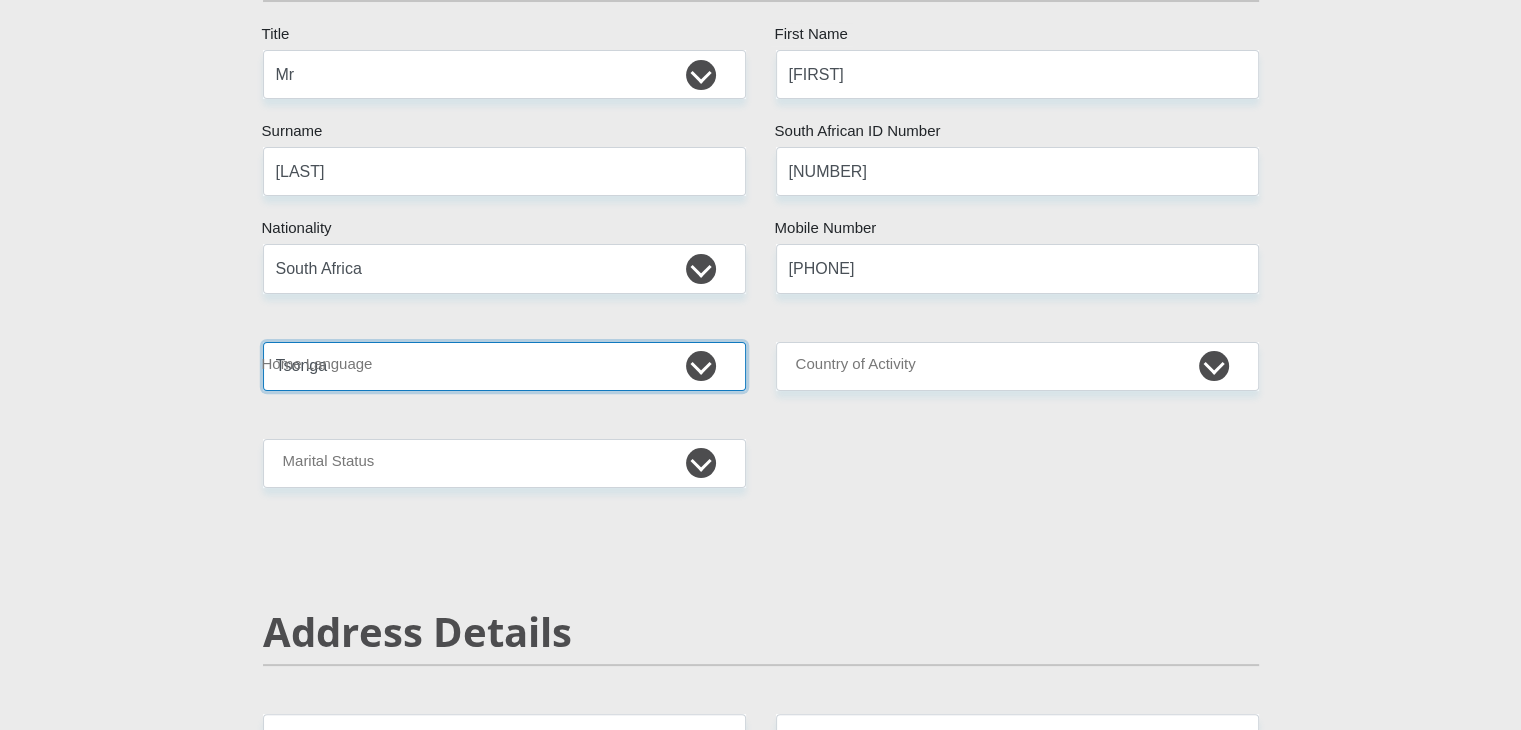 click on "Afrikaans
English
Sepedi
South Ndebele
Southern Sotho
Swati
Tsonga
Tswana
Venda
Xhosa
Zulu
Other" at bounding box center [504, 366] 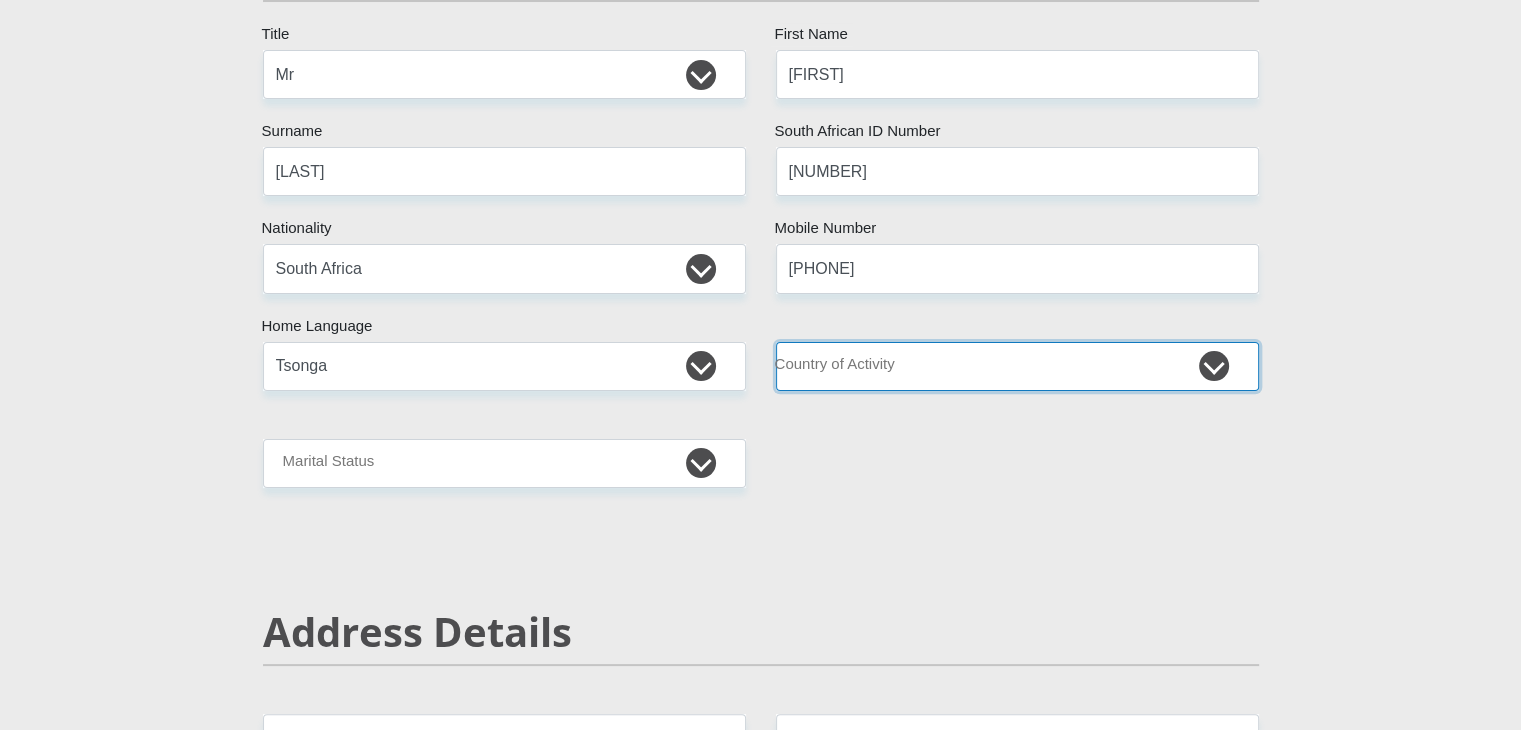 click on "South Africa
Afghanistan
Aland Islands
Albania
Algeria
America Samoa
American Virgin Islands
Andorra
Angola
Anguilla
Antarctica
Antigua and Barbuda
Argentina
Armenia
Aruba
Ascension Island
Australia
Austria
Azerbaijan
Chad" at bounding box center (1017, 366) 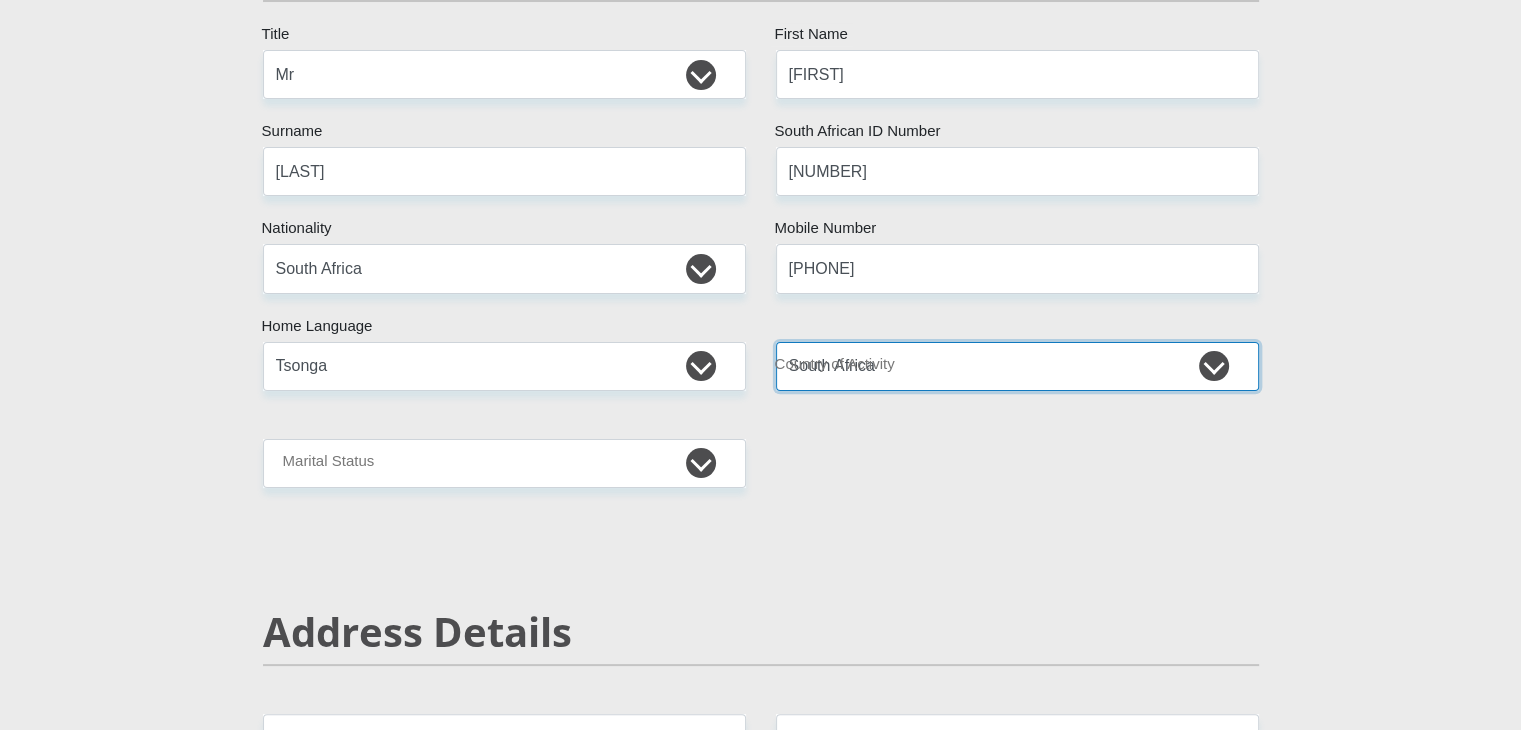 click on "South Africa
Afghanistan
Aland Islands
Albania
Algeria
America Samoa
American Virgin Islands
Andorra
Angola
Anguilla
Antarctica
Antigua and Barbuda
Argentina
Armenia
Aruba
Ascension Island
Australia
Austria
Azerbaijan
Chad" at bounding box center [1017, 366] 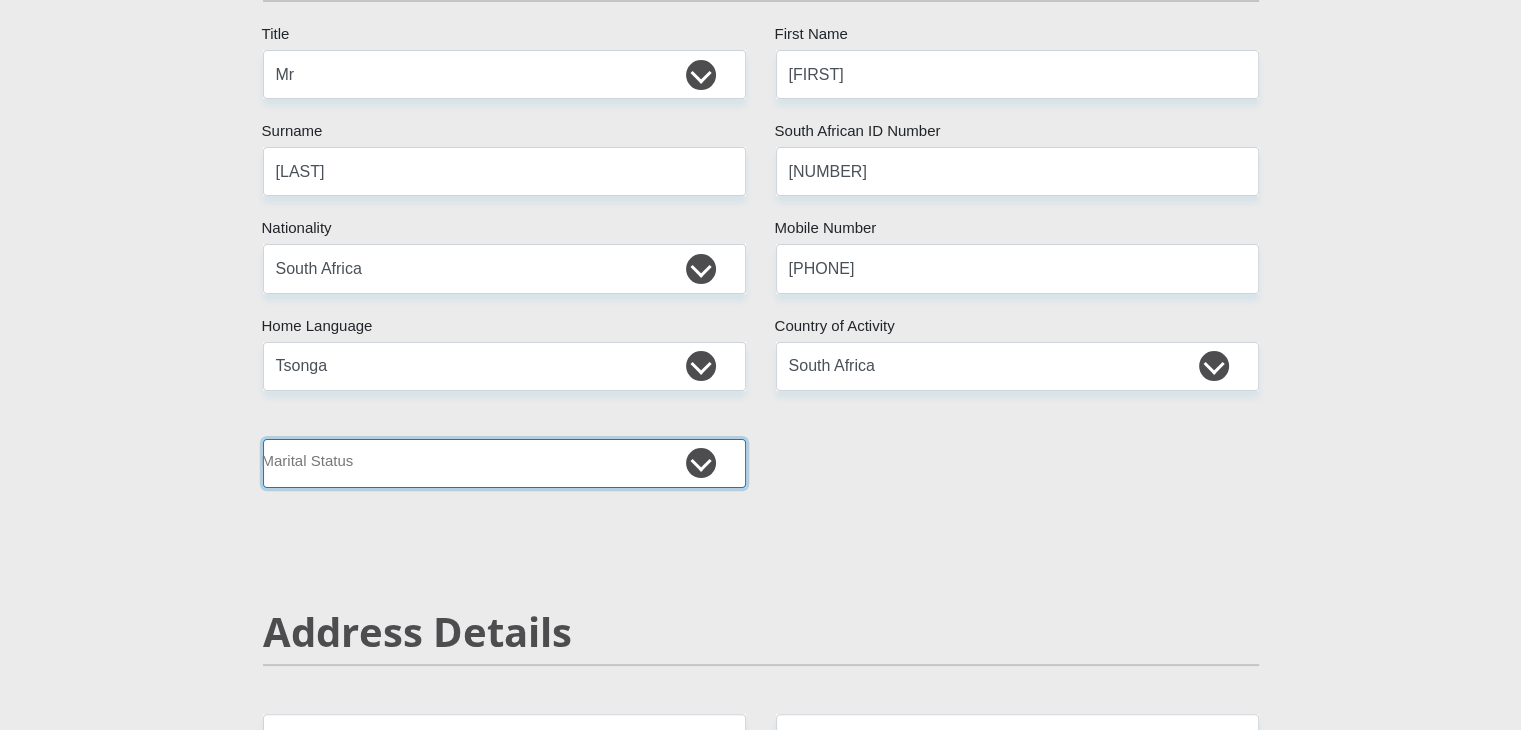 click on "Married ANC
Single
Divorced
Widowed
Married COP or Customary Law" at bounding box center [504, 463] 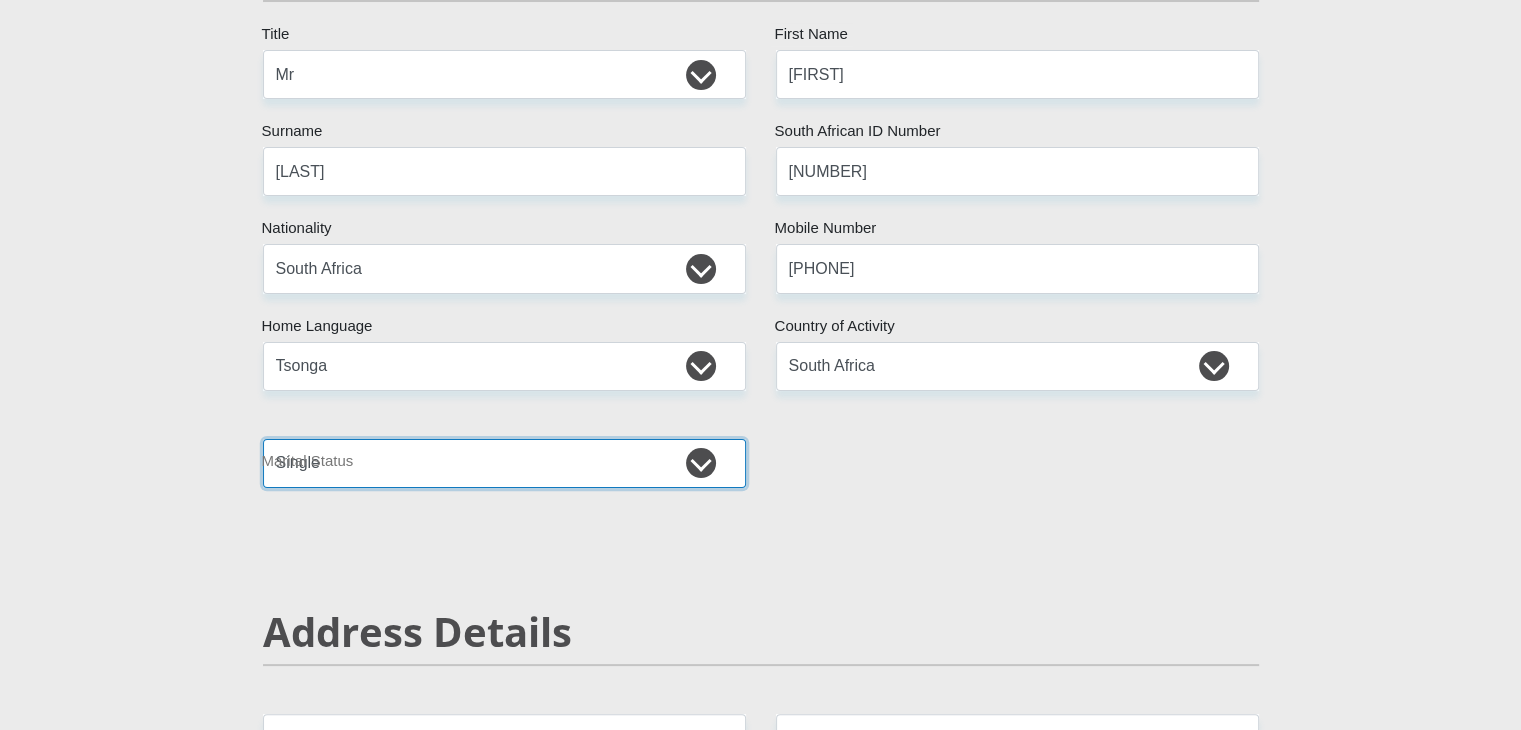 click on "Married ANC
Single
Divorced
Widowed
Married COP or Customary Law" at bounding box center (504, 463) 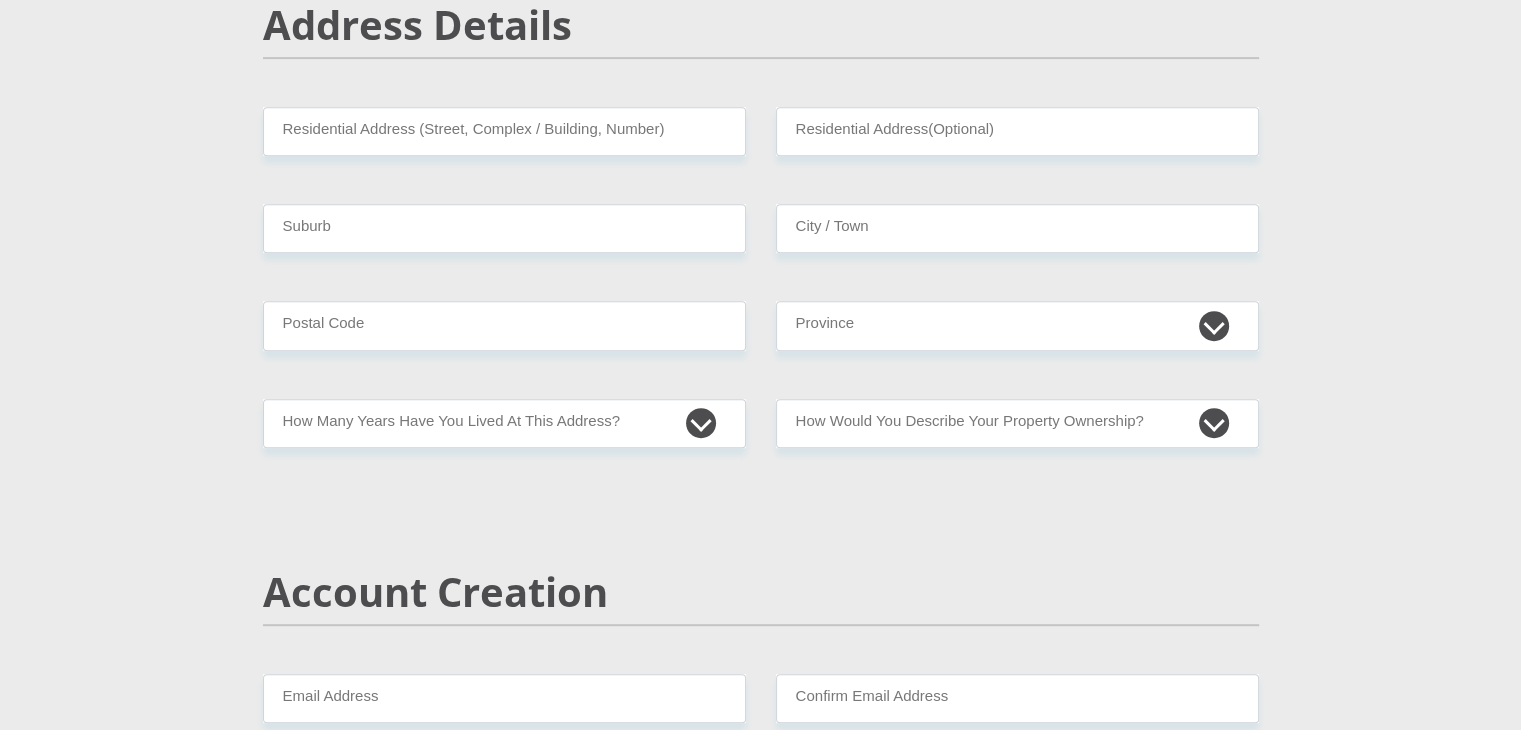 scroll, scrollTop: 896, scrollLeft: 0, axis: vertical 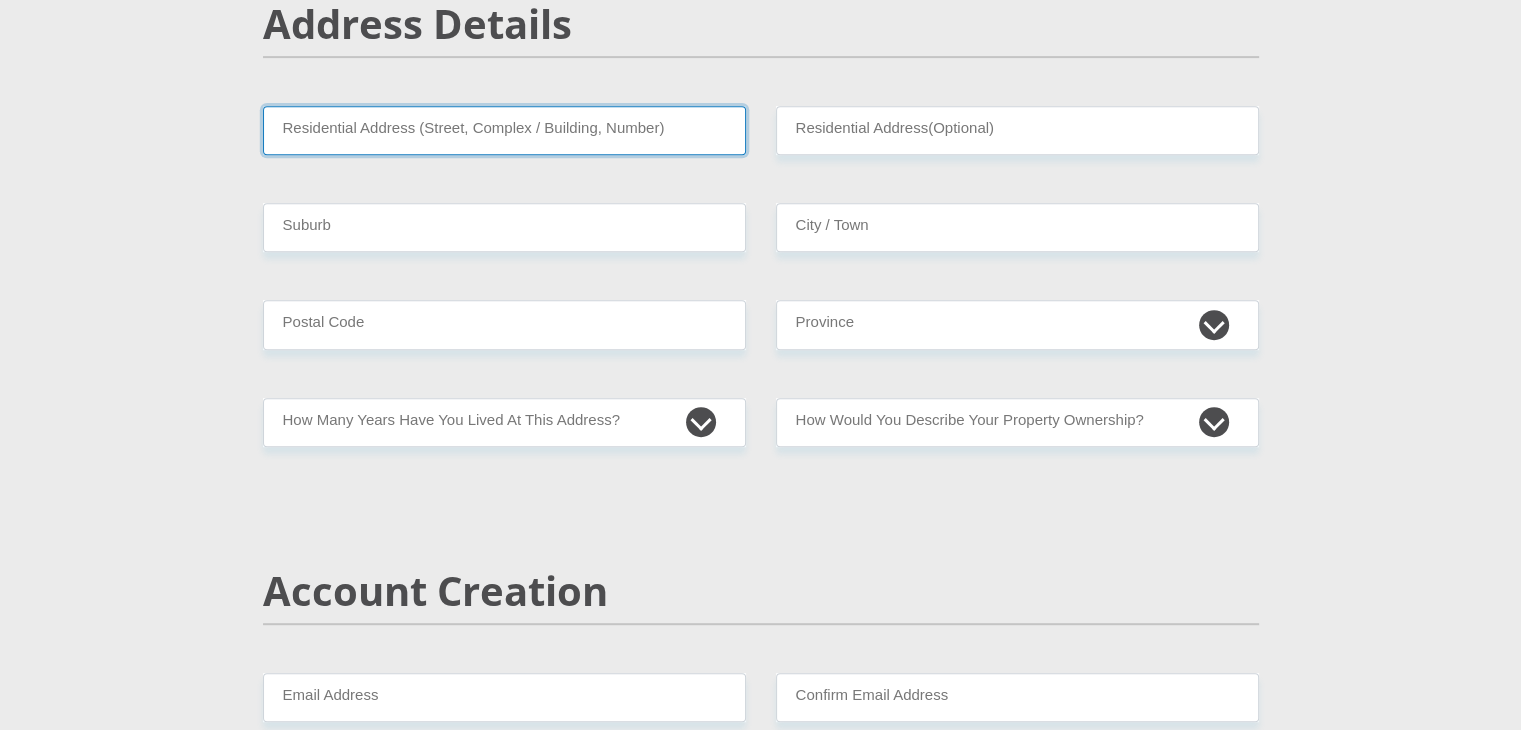 click on "Residential Address (Street, Complex / Building, Number)" at bounding box center (504, 130) 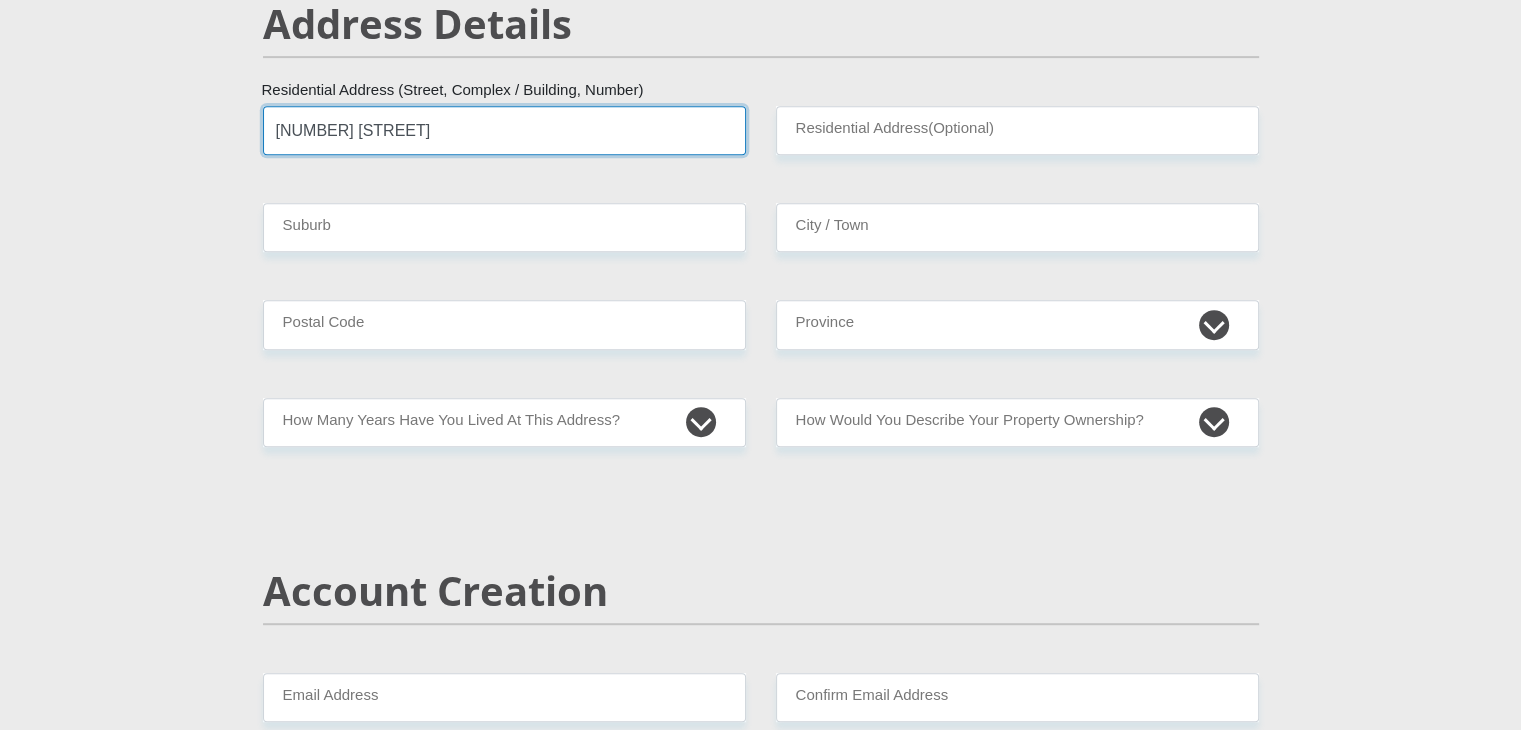 type on "[NEIGHBORHOOD], [CITY]" 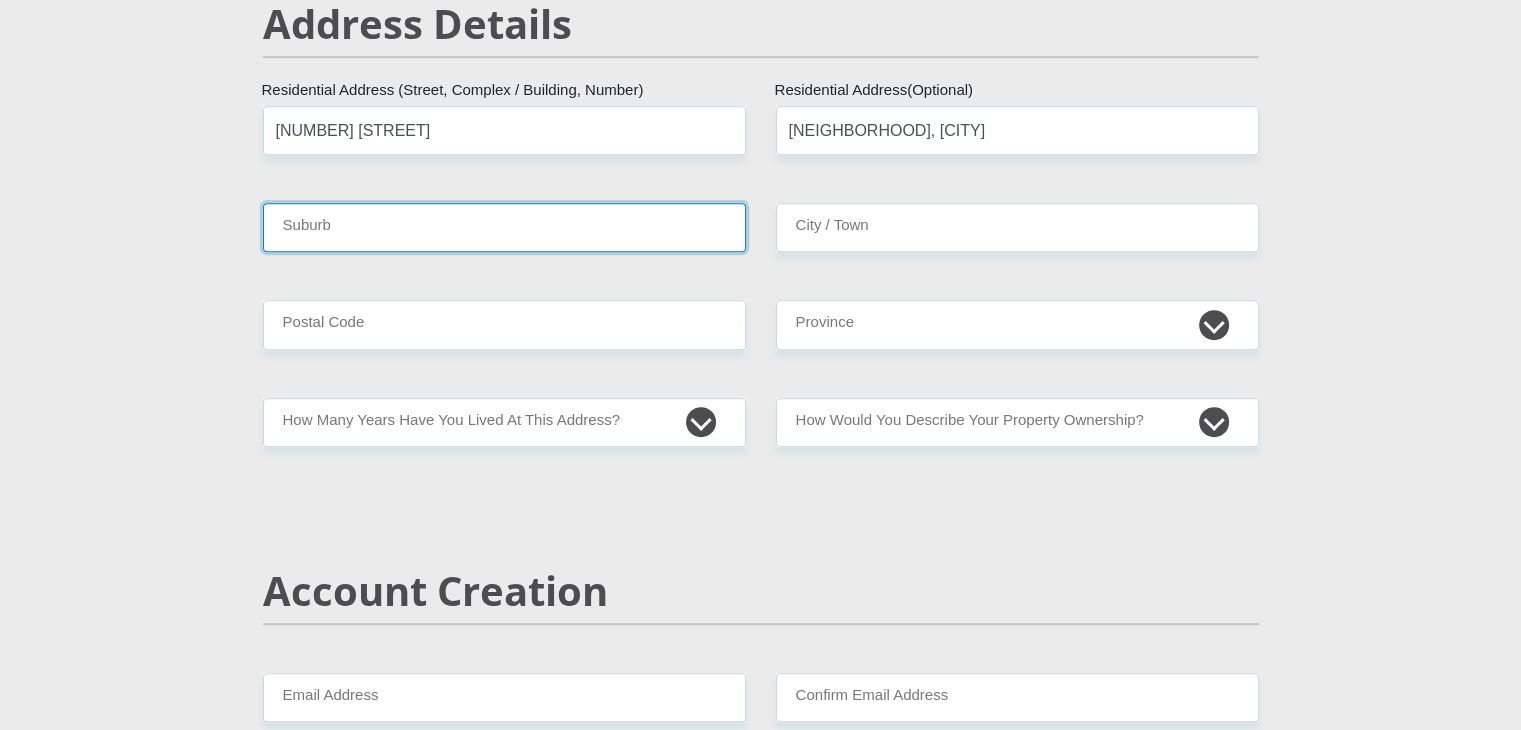 type on "Johannesburg" 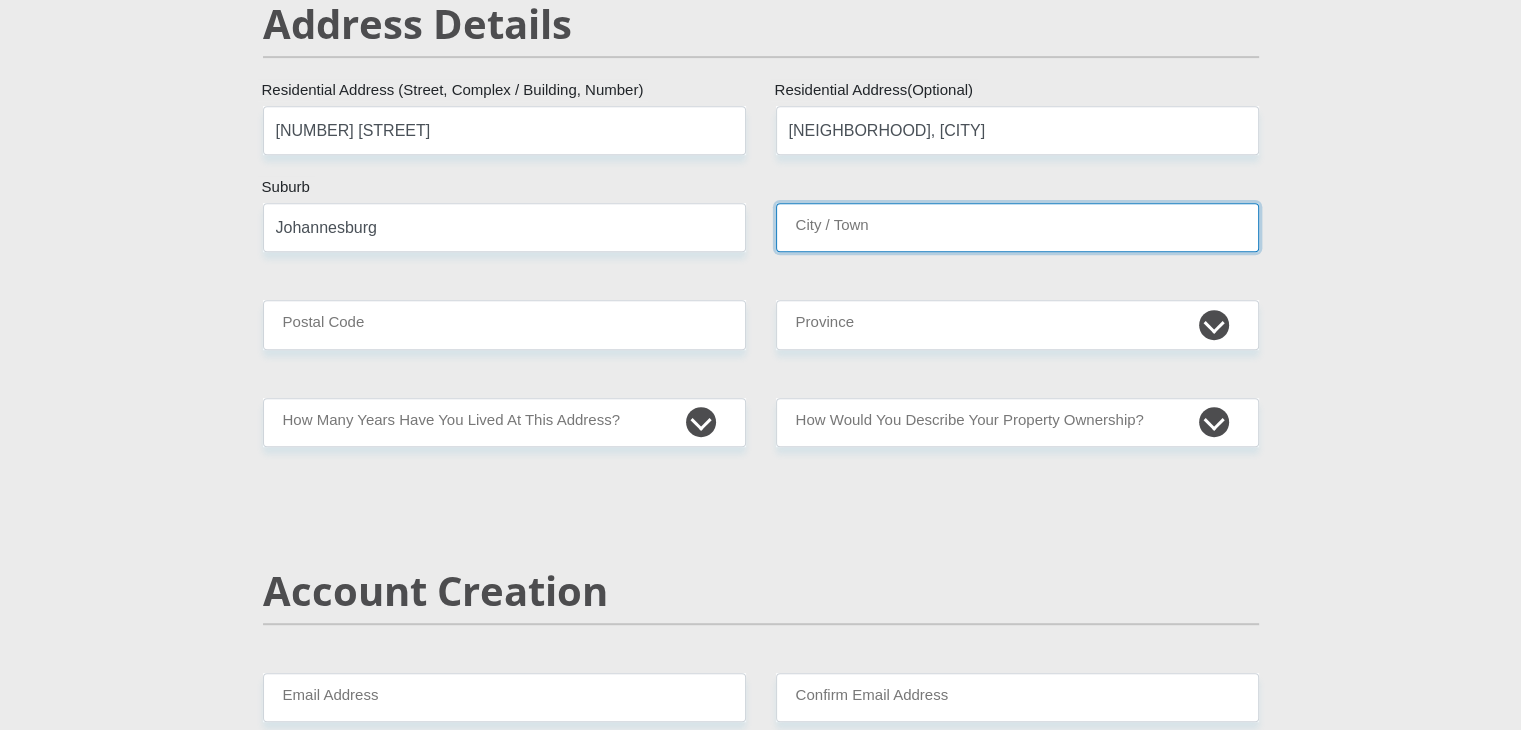 type on "Johannesburg" 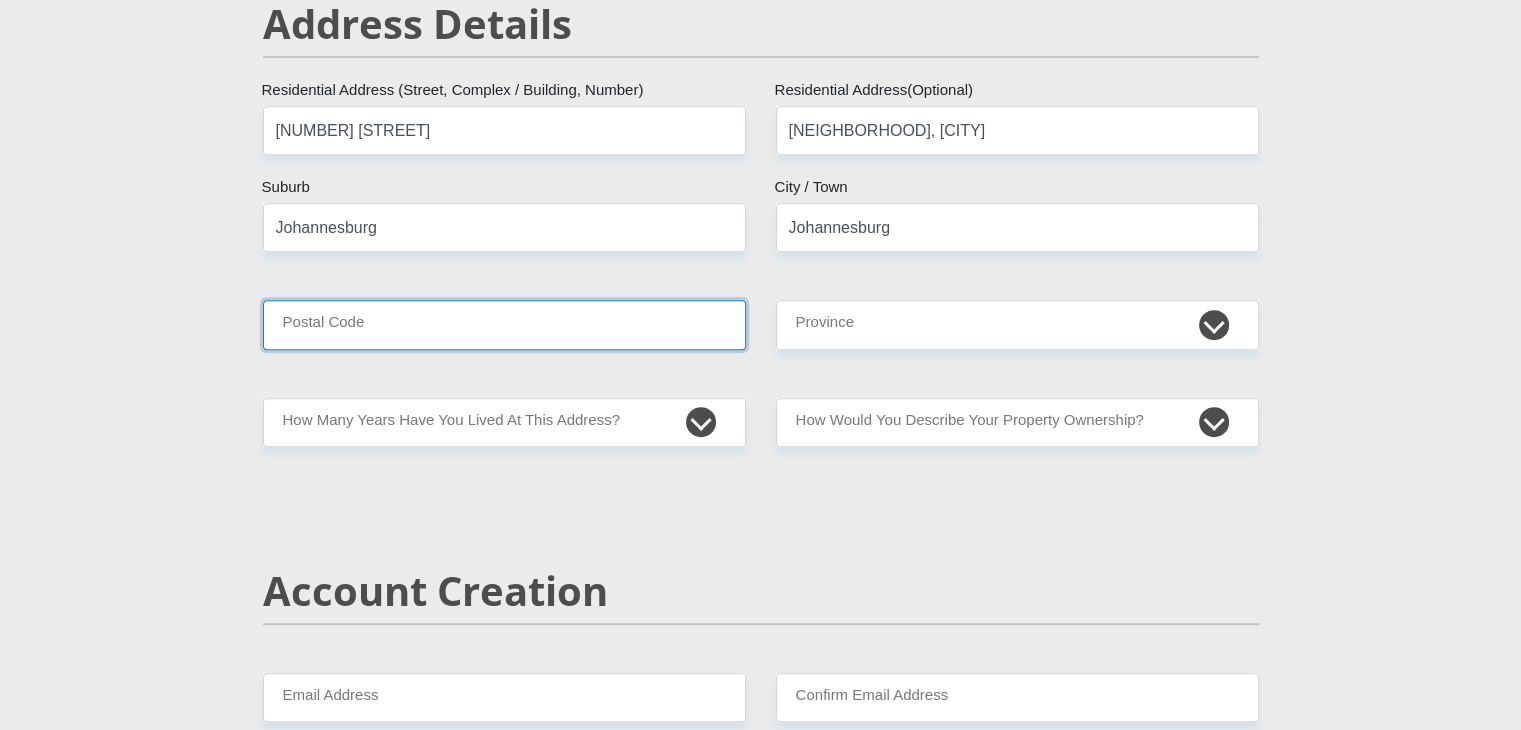 type on "2198" 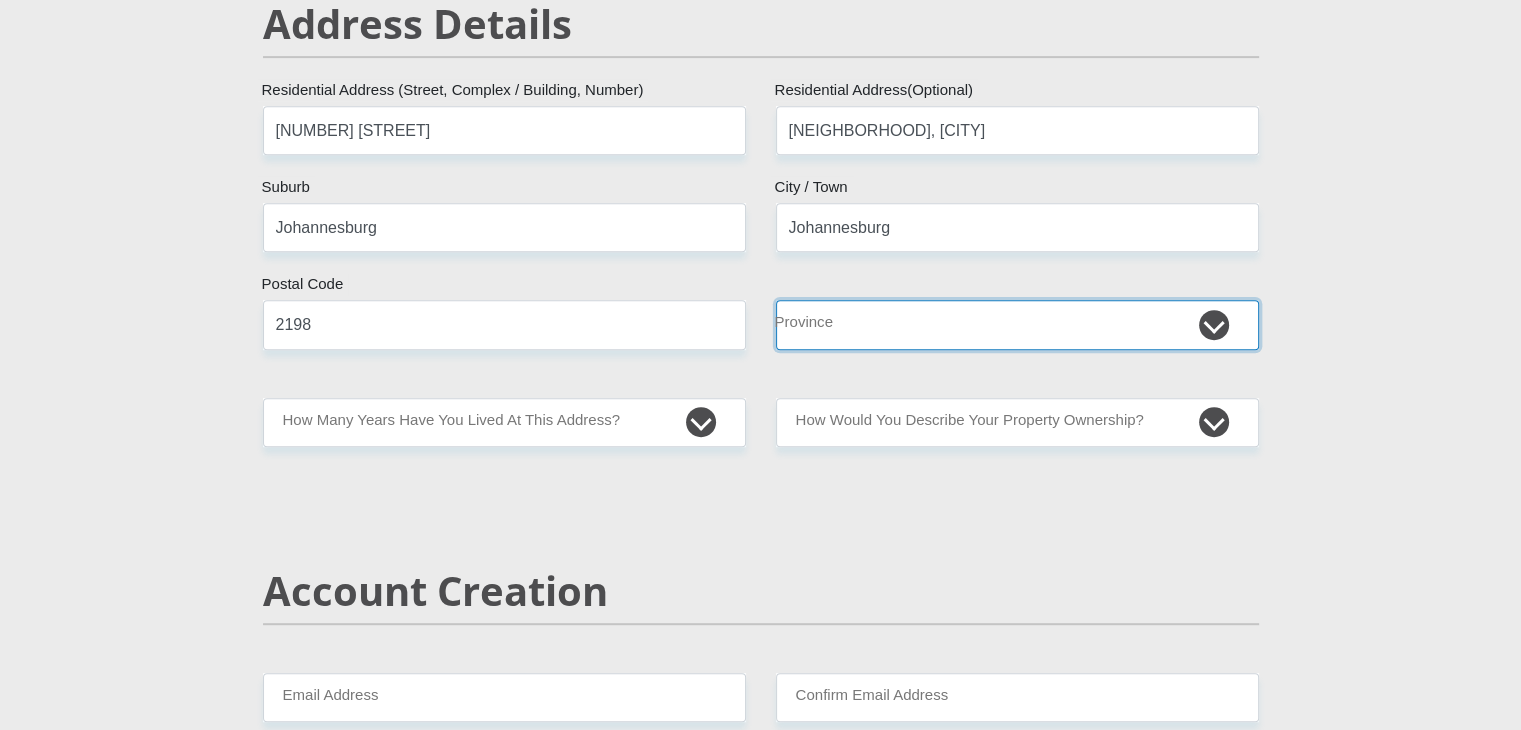 click on "Eastern Cape
Free State
Gauteng
KwaZulu-Natal
Limpopo
Mpumalanga
Northern Cape
North West
Western Cape" at bounding box center [1017, 324] 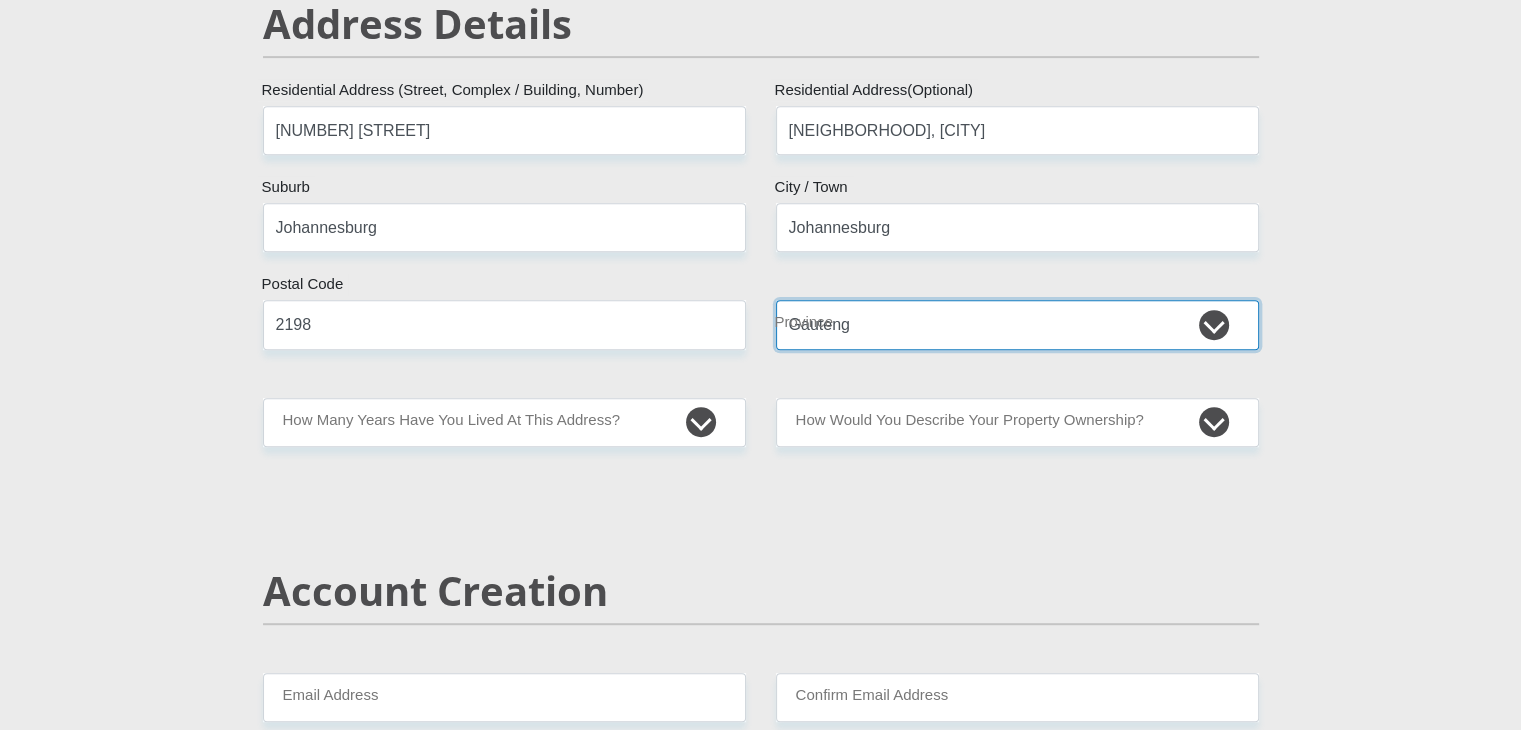 click on "Eastern Cape
Free State
Gauteng
KwaZulu-Natal
Limpopo
Mpumalanga
Northern Cape
North West
Western Cape" at bounding box center [1017, 324] 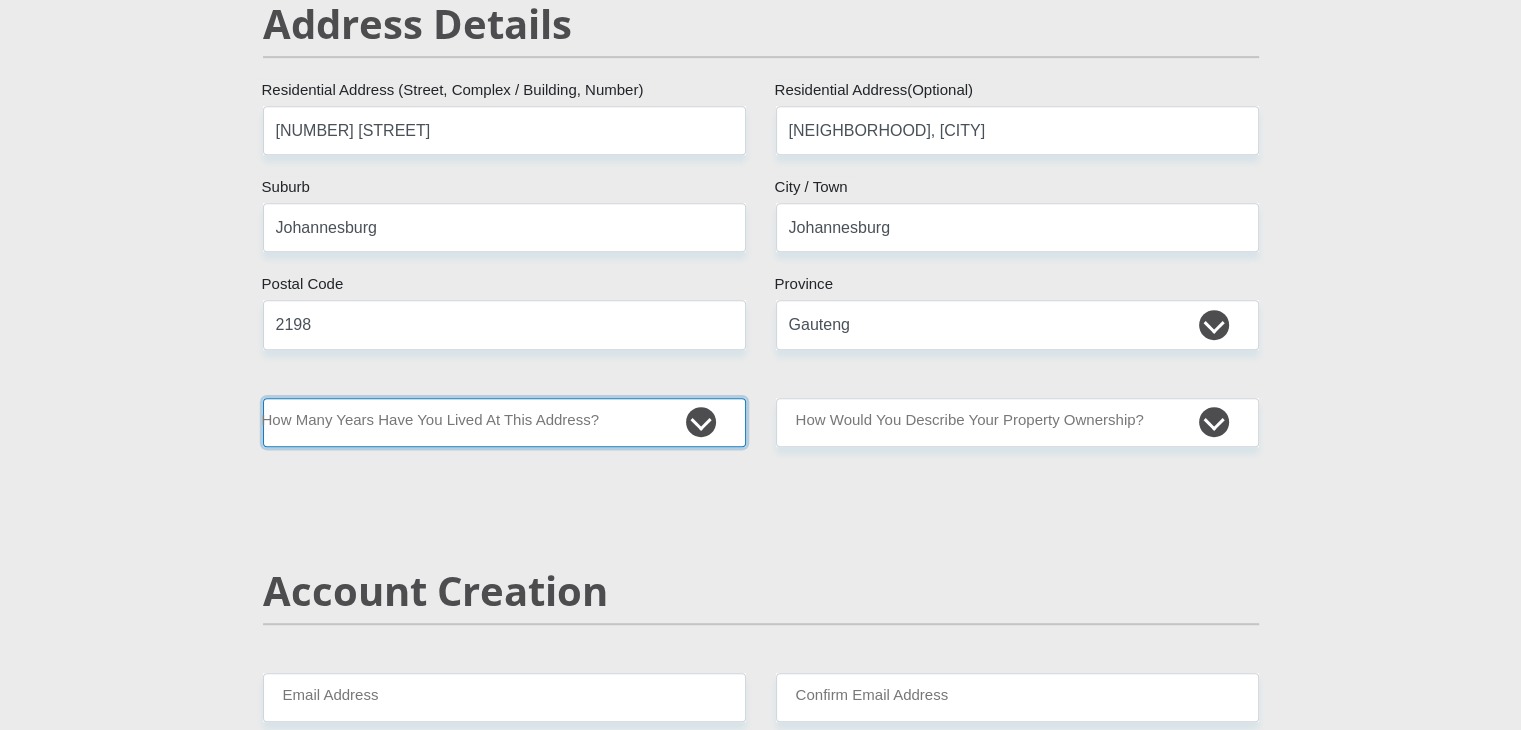click on "less than 1 year
1-3 years
3-5 years
5+ years" at bounding box center (504, 422) 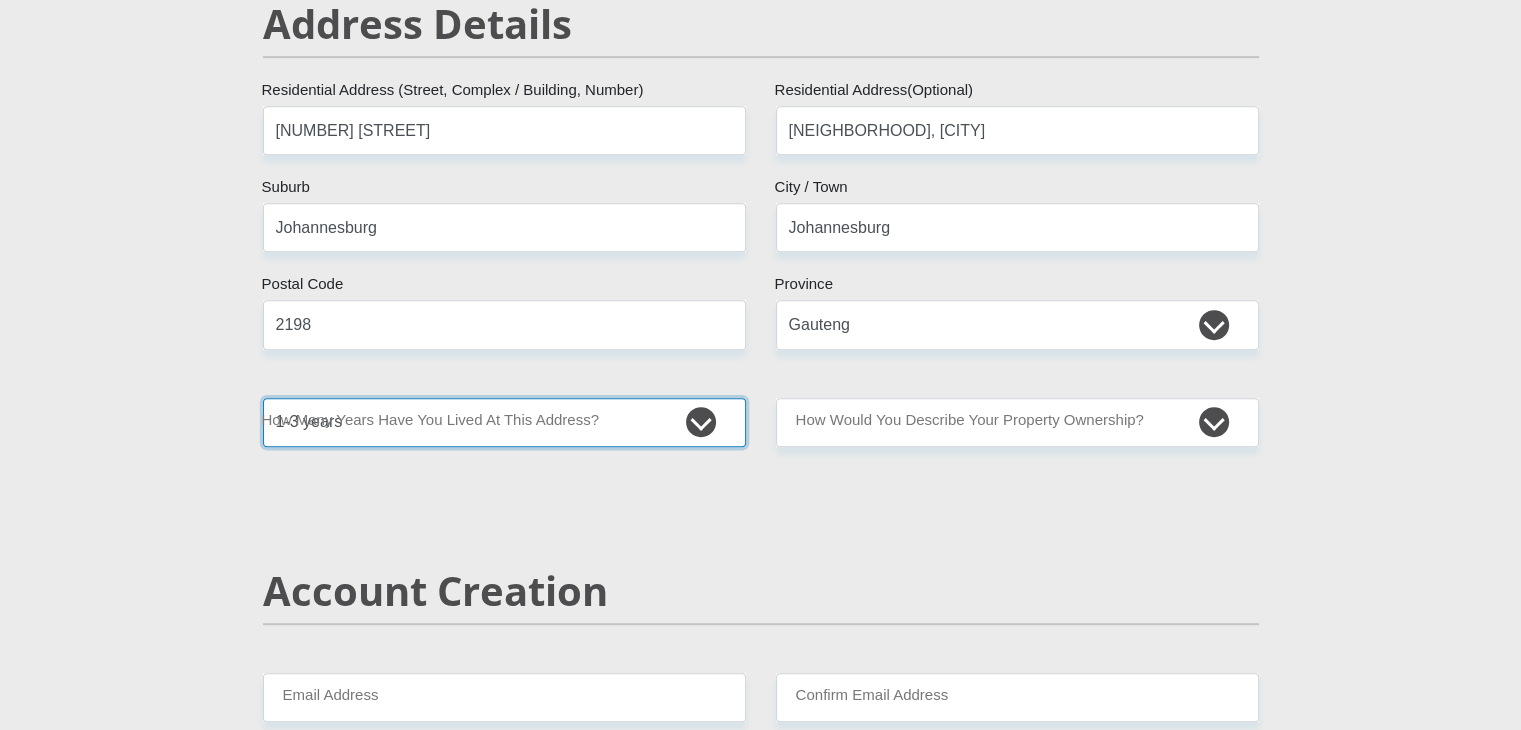 click on "less than 1 year
1-3 years
3-5 years
5+ years" at bounding box center (504, 422) 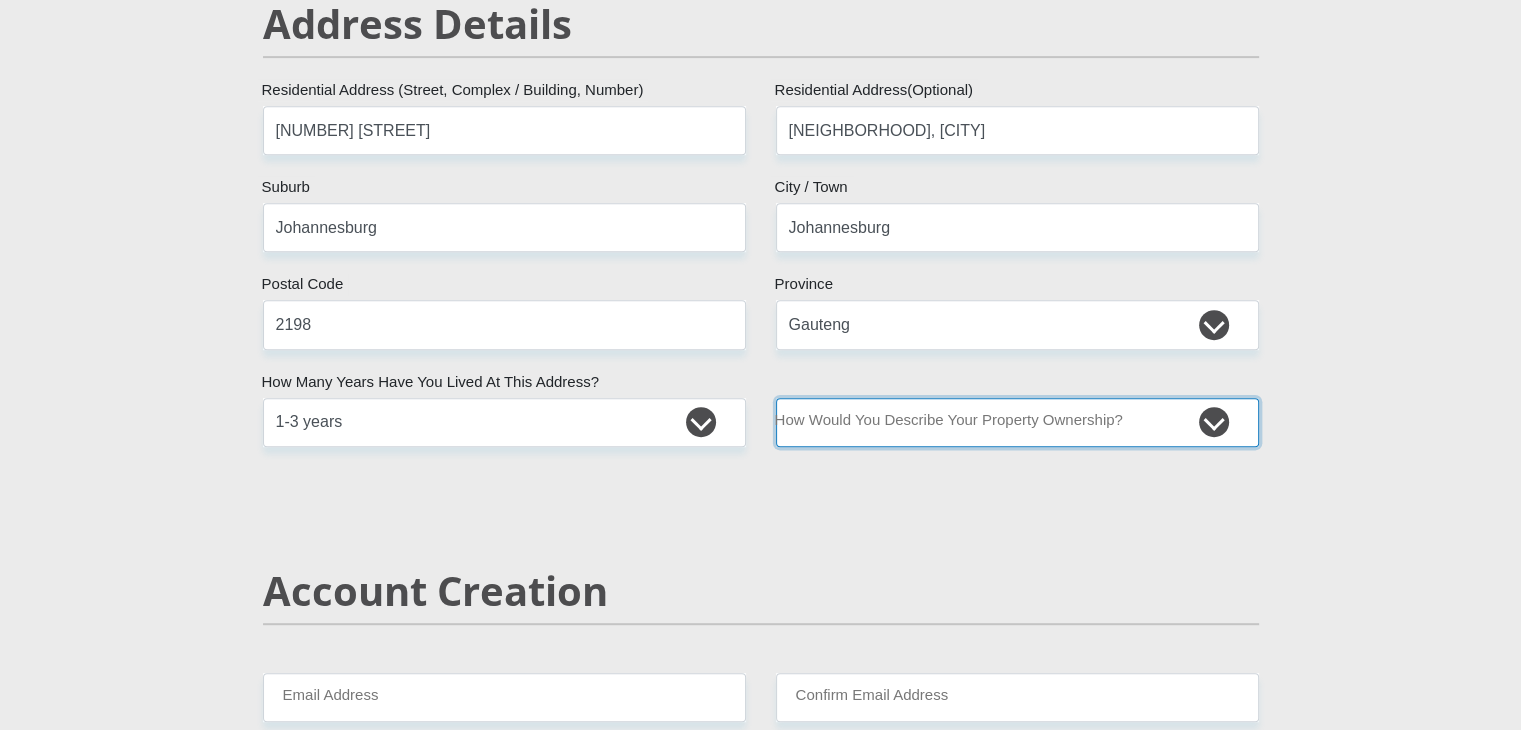 click on "Owned
Rented
Family Owned
Company Dwelling" at bounding box center (1017, 422) 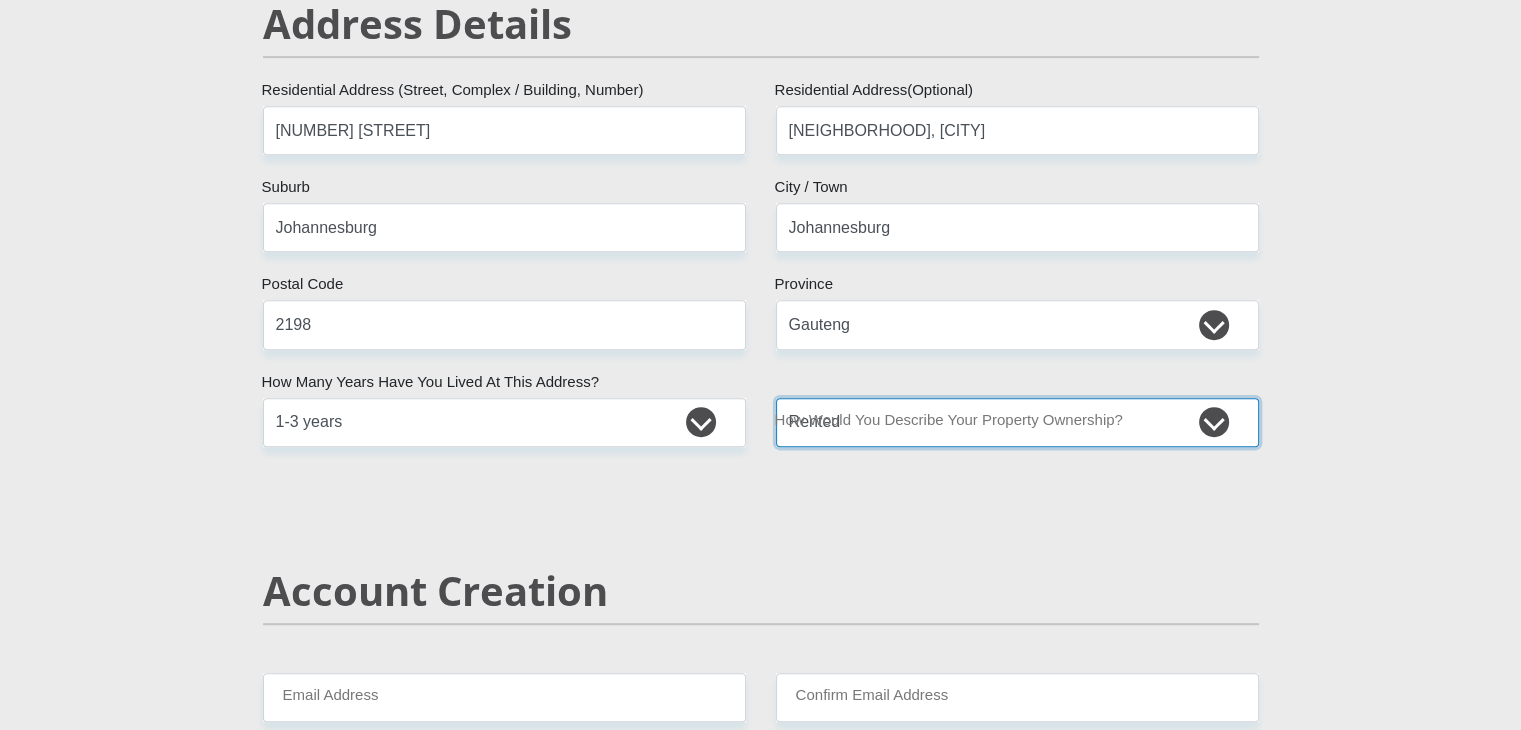 click on "Owned
Rented
Family Owned
Company Dwelling" at bounding box center (1017, 422) 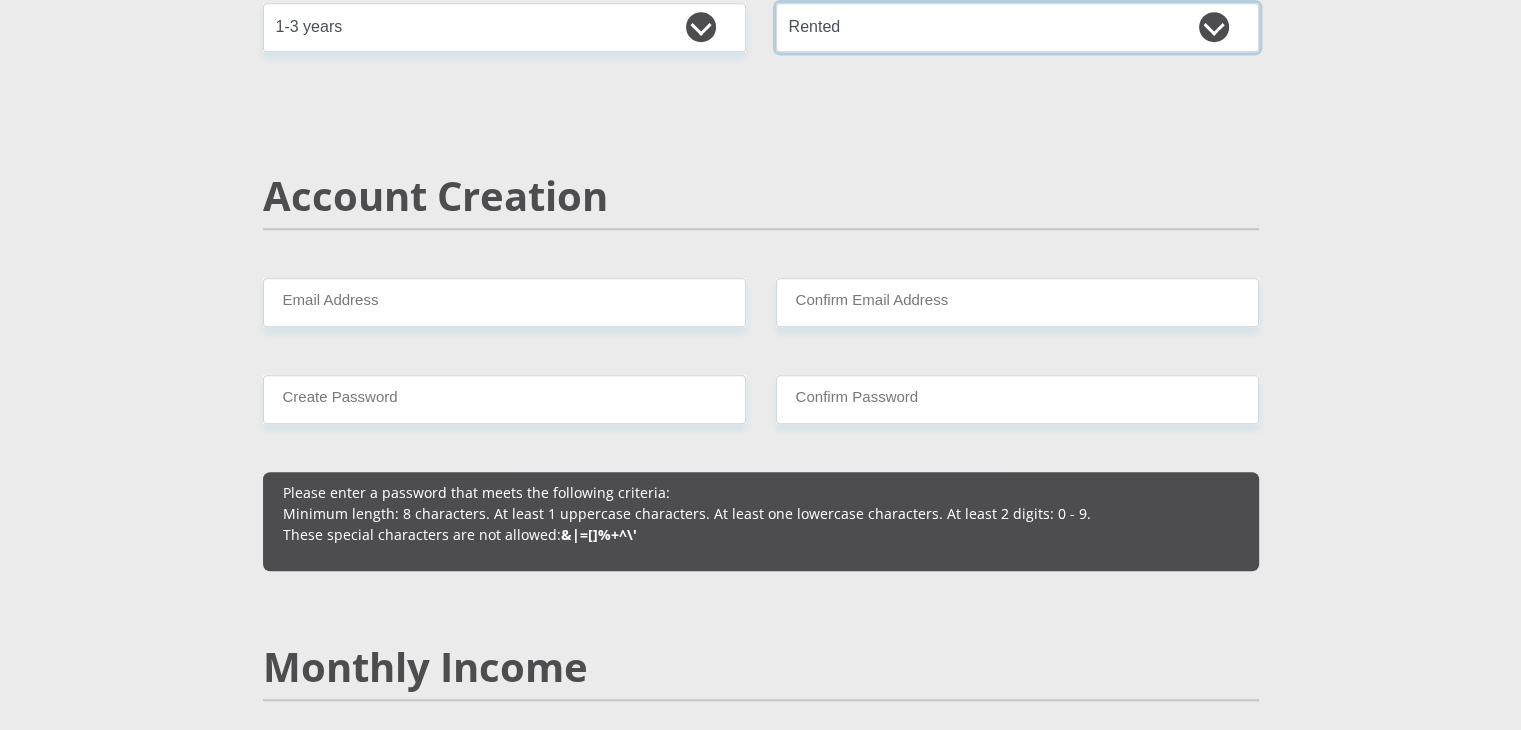 scroll, scrollTop: 1300, scrollLeft: 0, axis: vertical 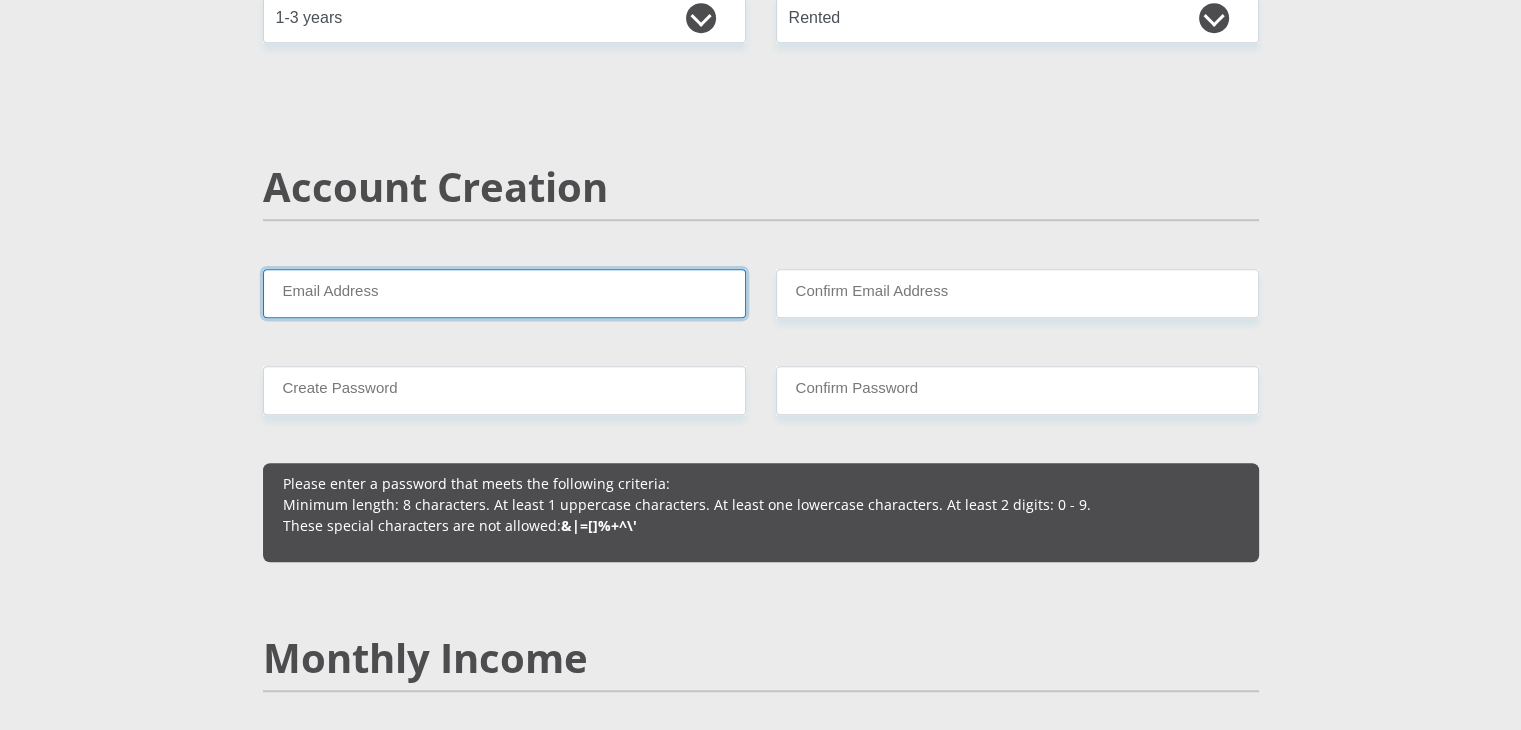 click on "Email Address" at bounding box center [504, 293] 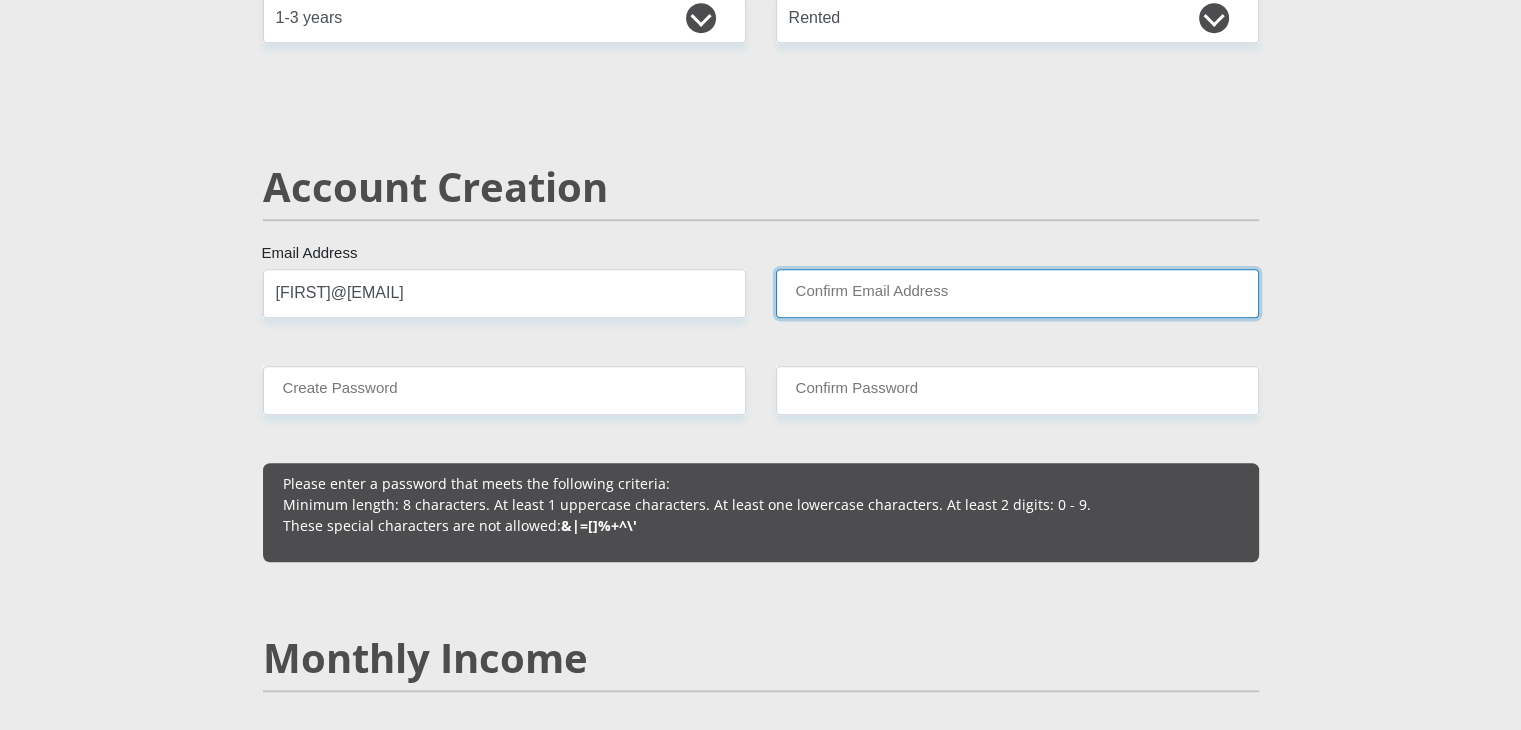 type on "[FIRST]@[EMAIL]" 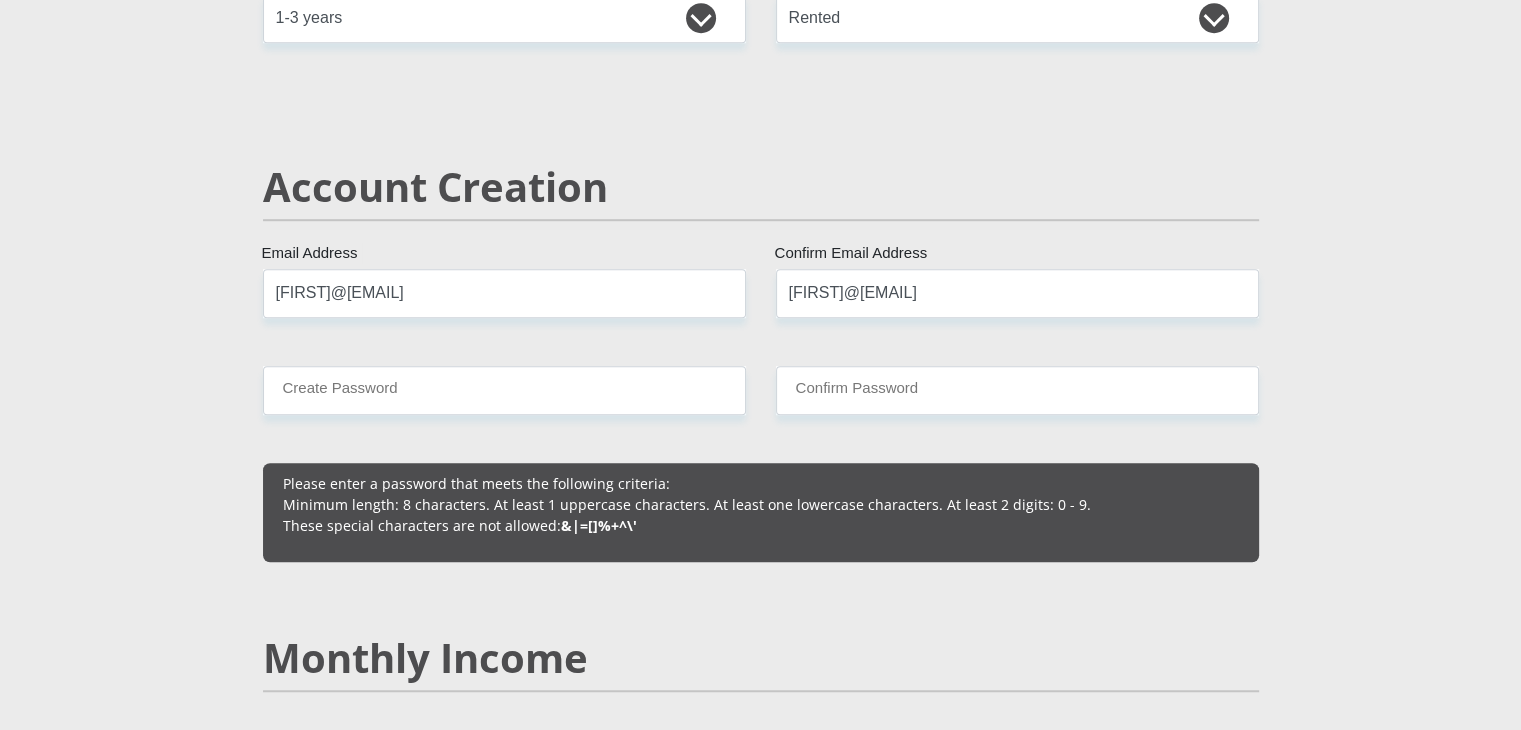 type 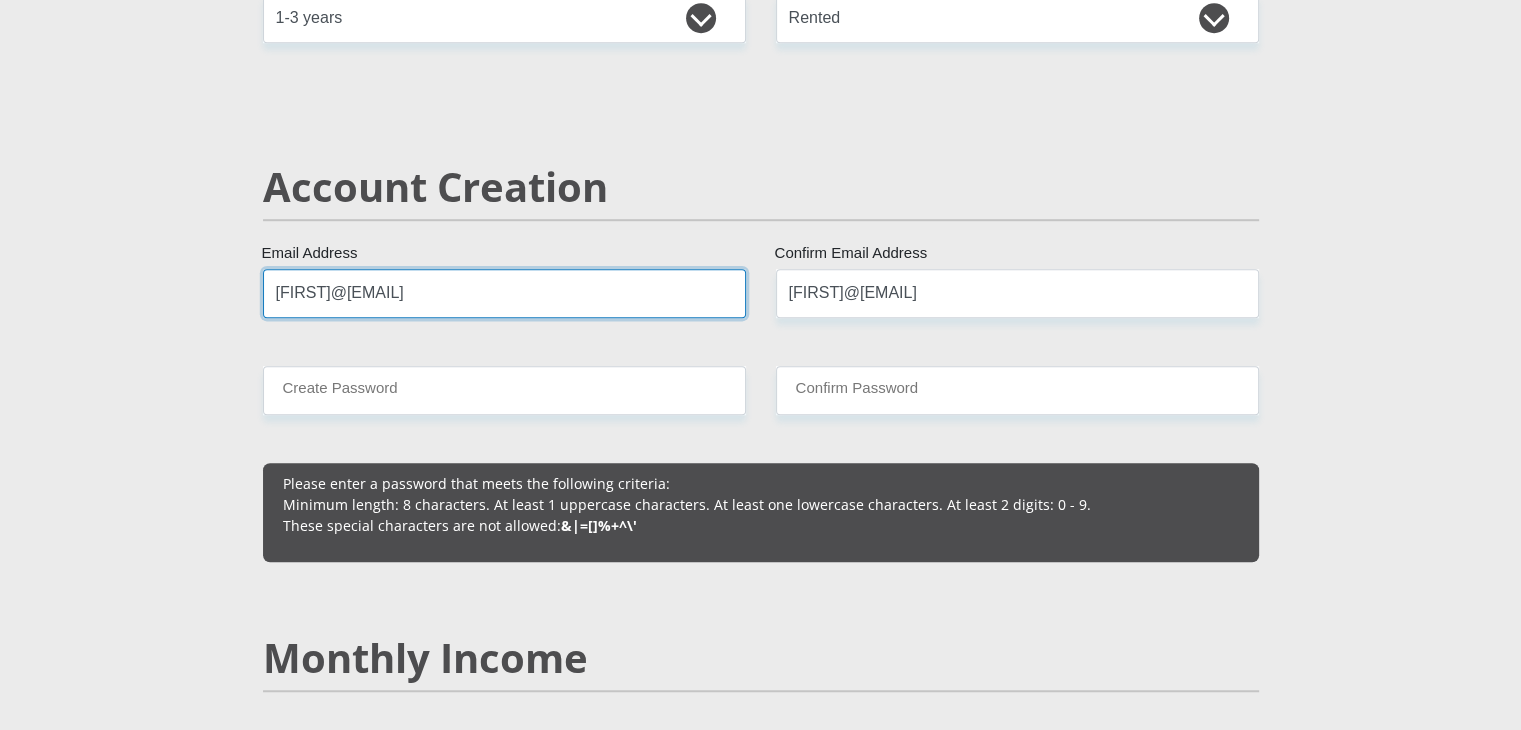 type 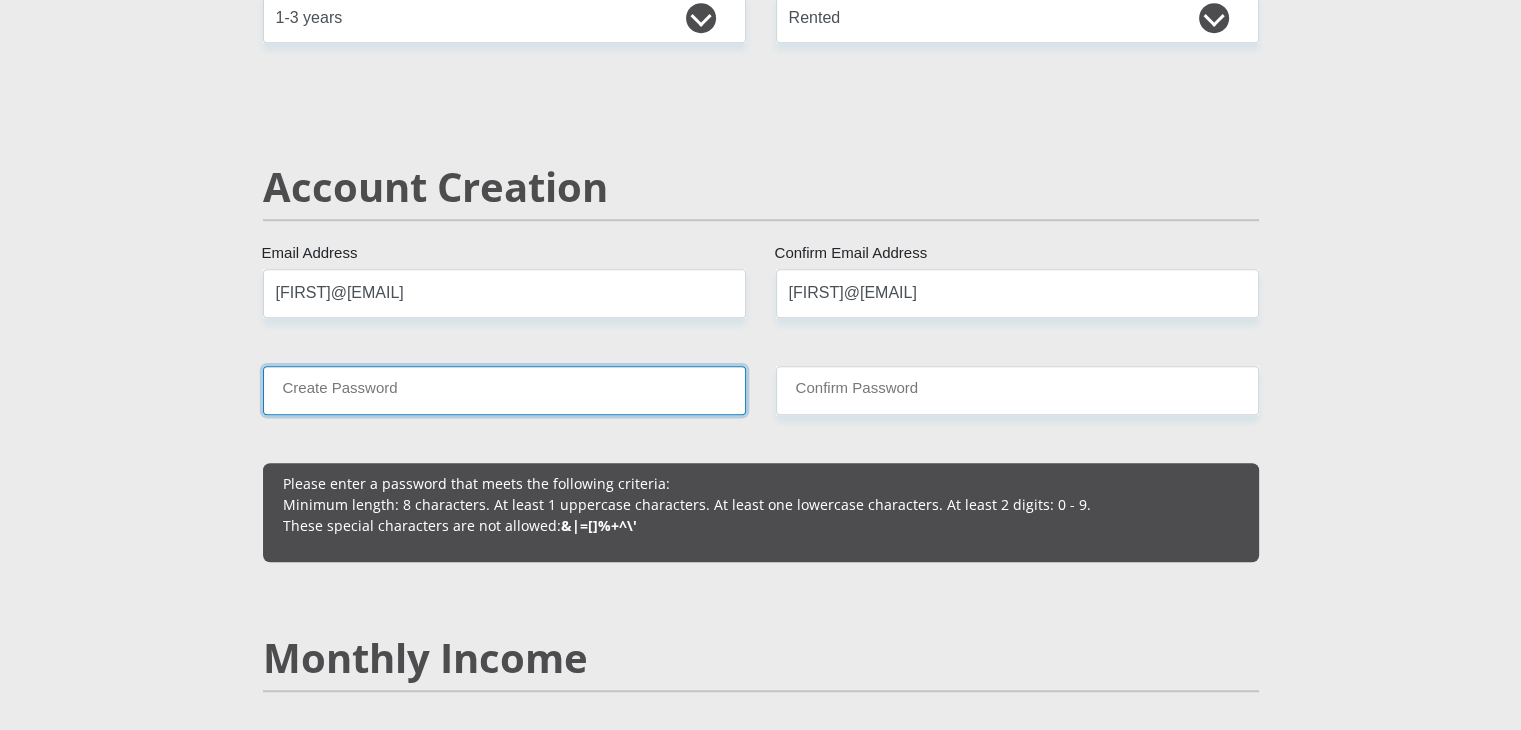 click on "Create Password" at bounding box center (504, 390) 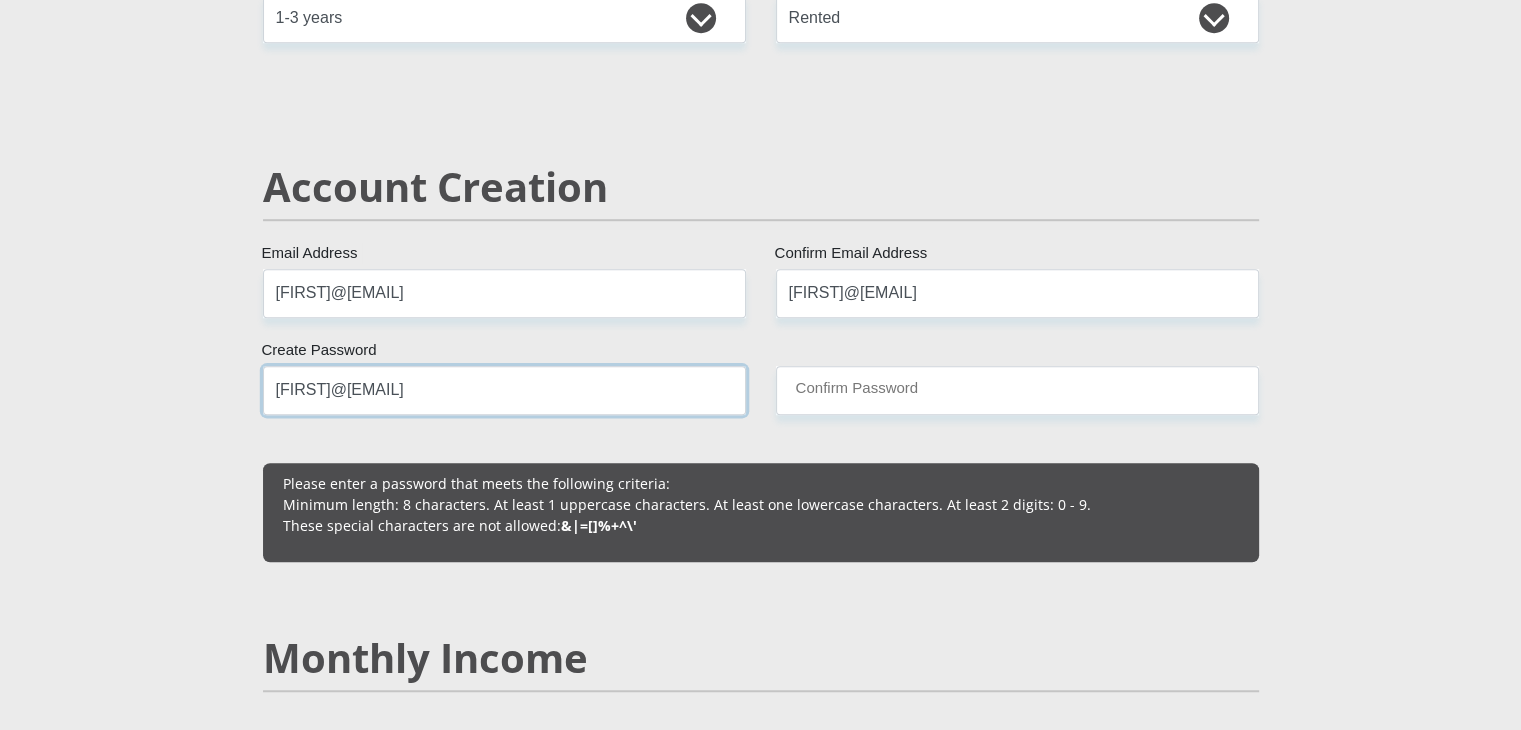 type on "[FIRST]@[EMAIL]" 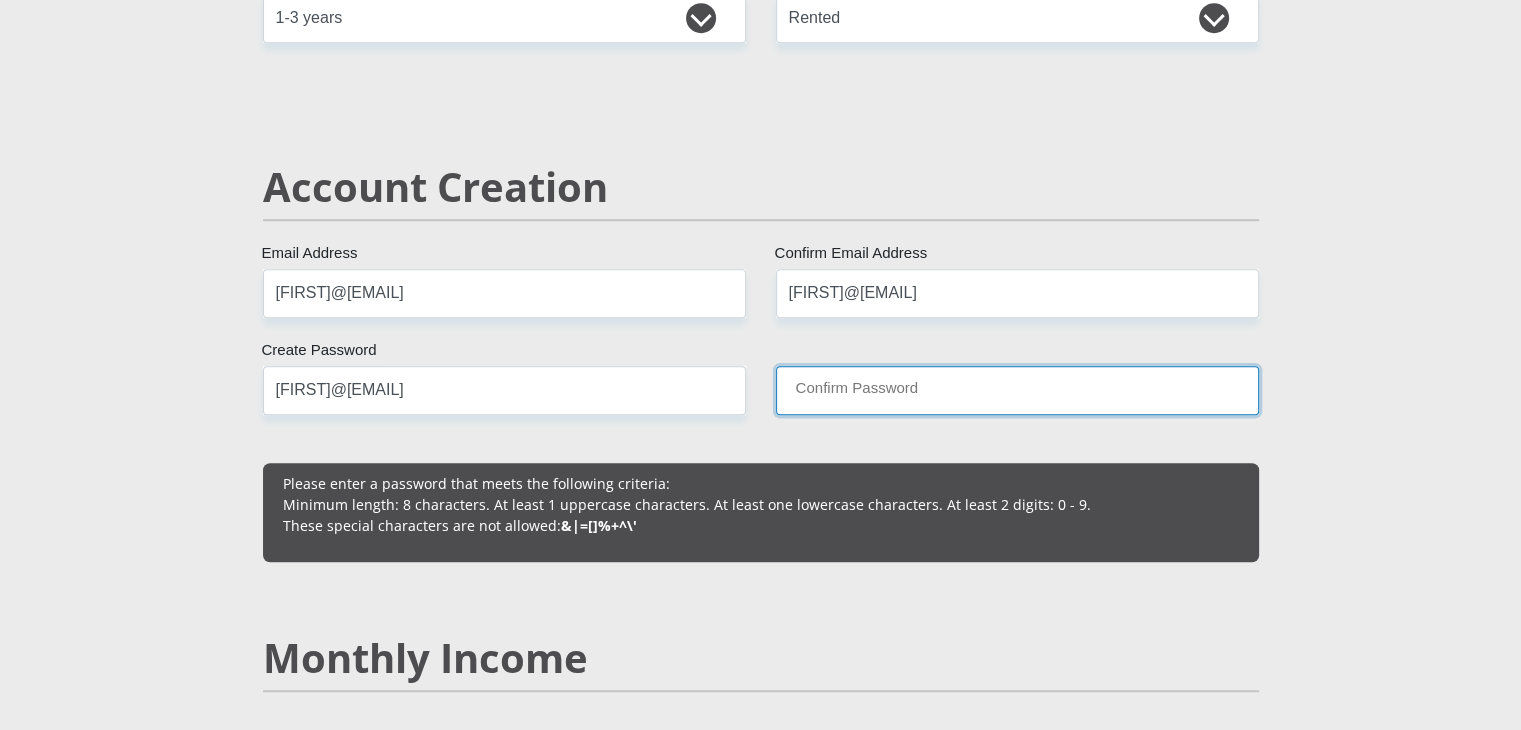 click on "Confirm Password" at bounding box center (1017, 390) 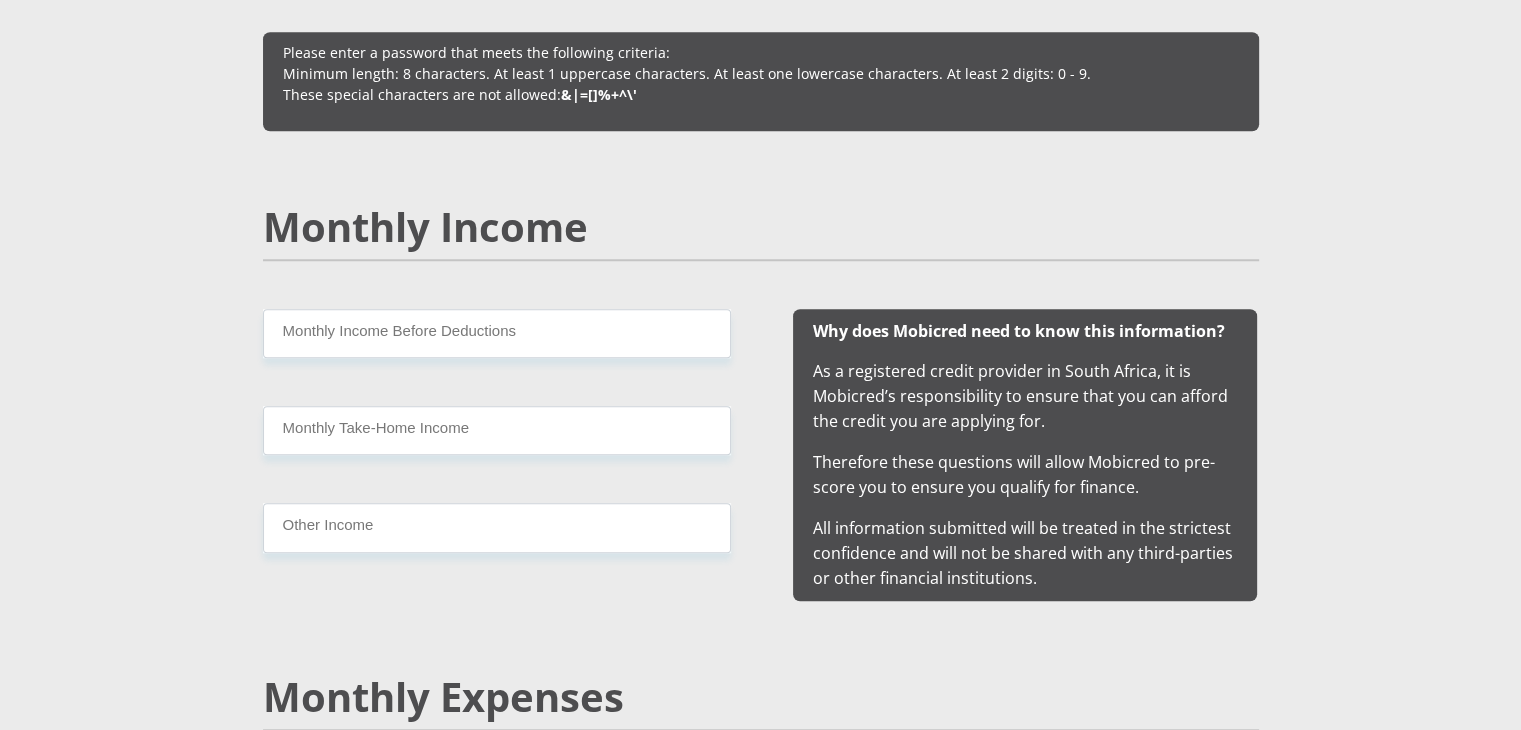 scroll, scrollTop: 1732, scrollLeft: 0, axis: vertical 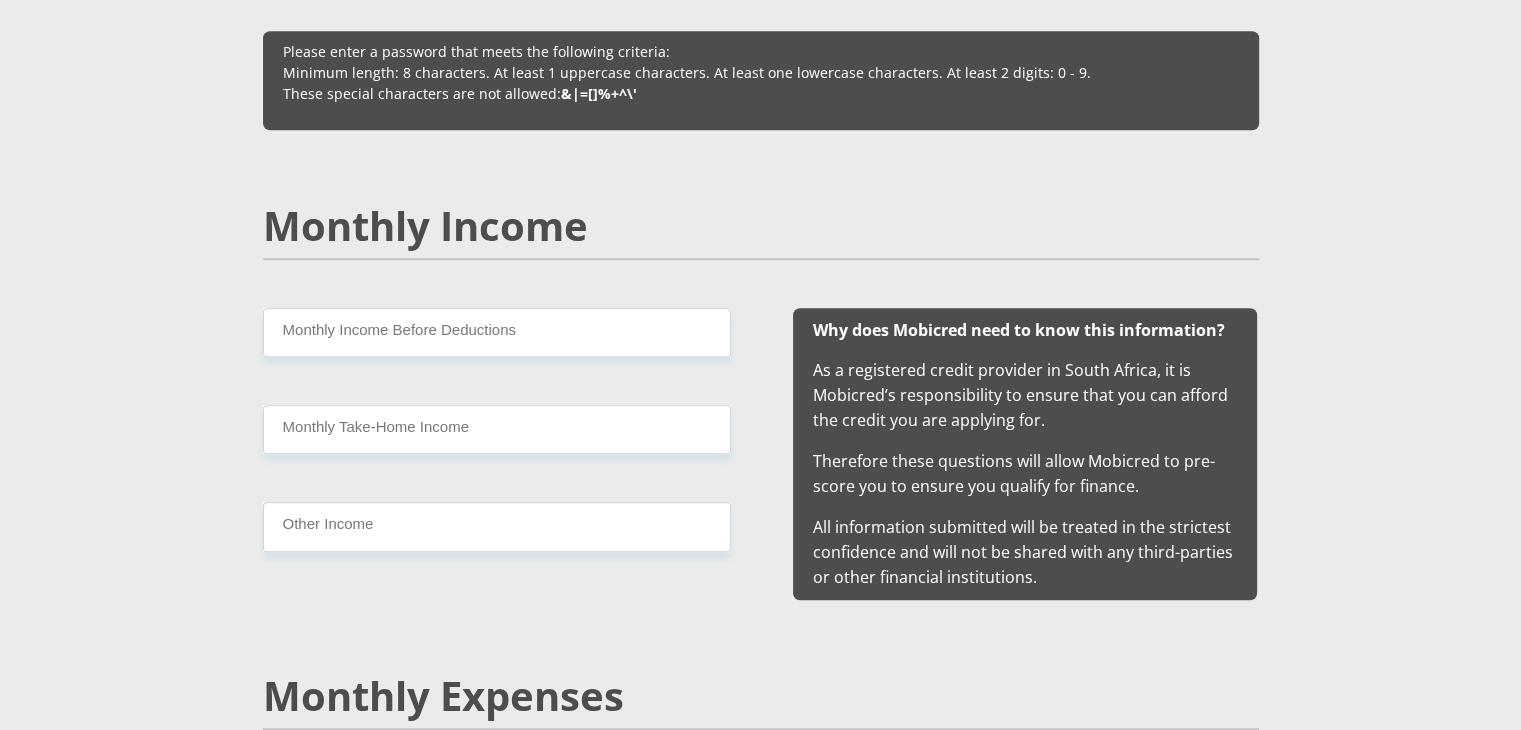 type on "[FIRST]@[EMAIL]" 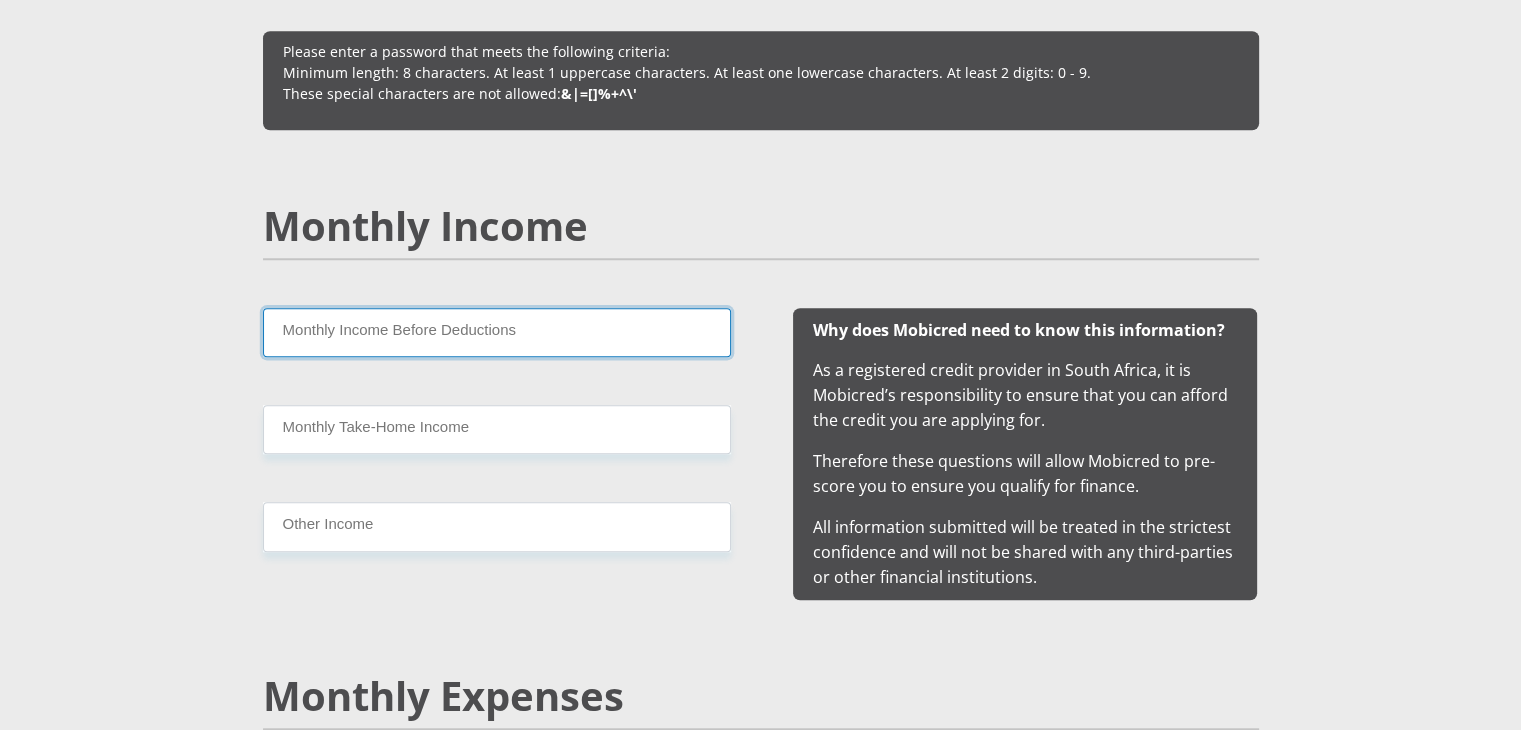 click on "Monthly Income Before Deductions" at bounding box center (497, 332) 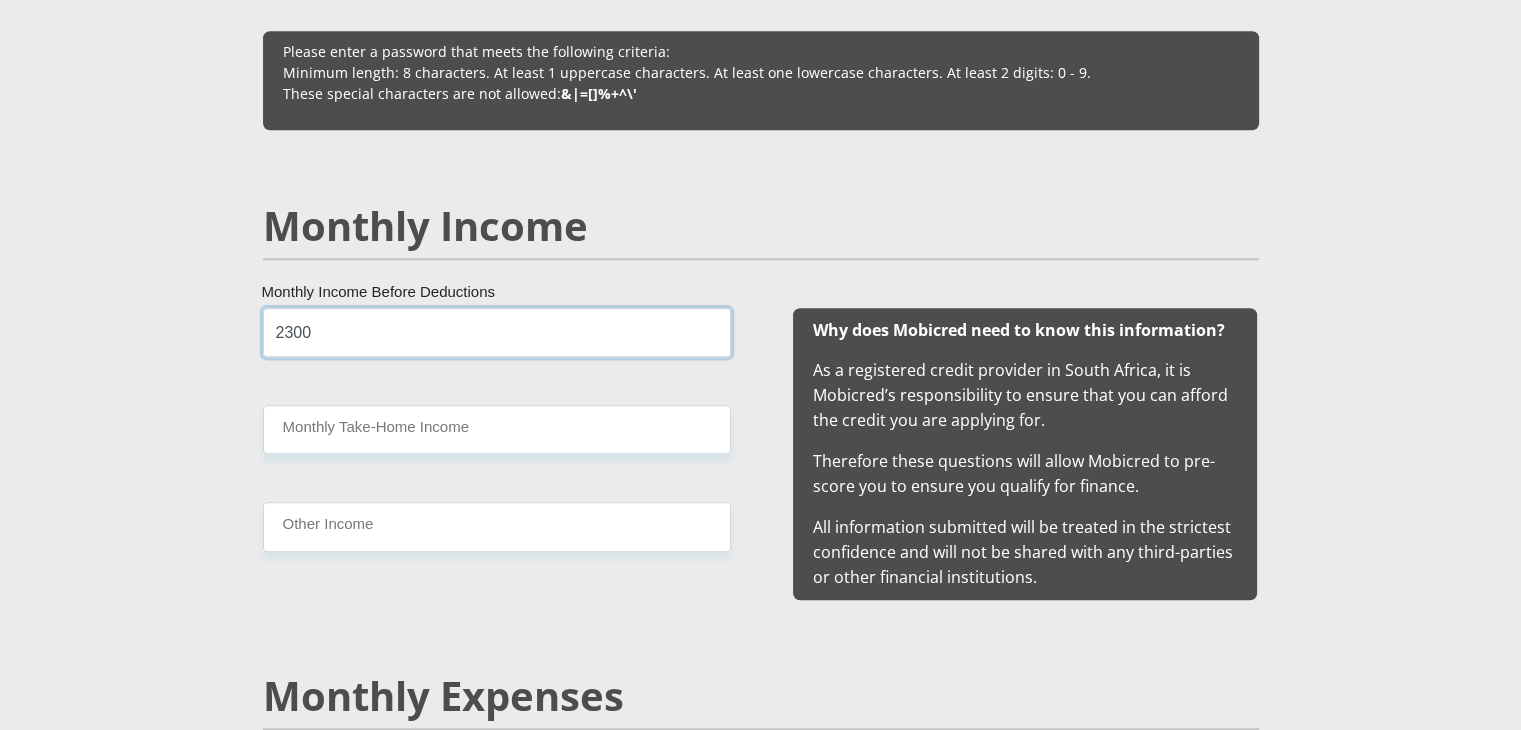 type on "2300" 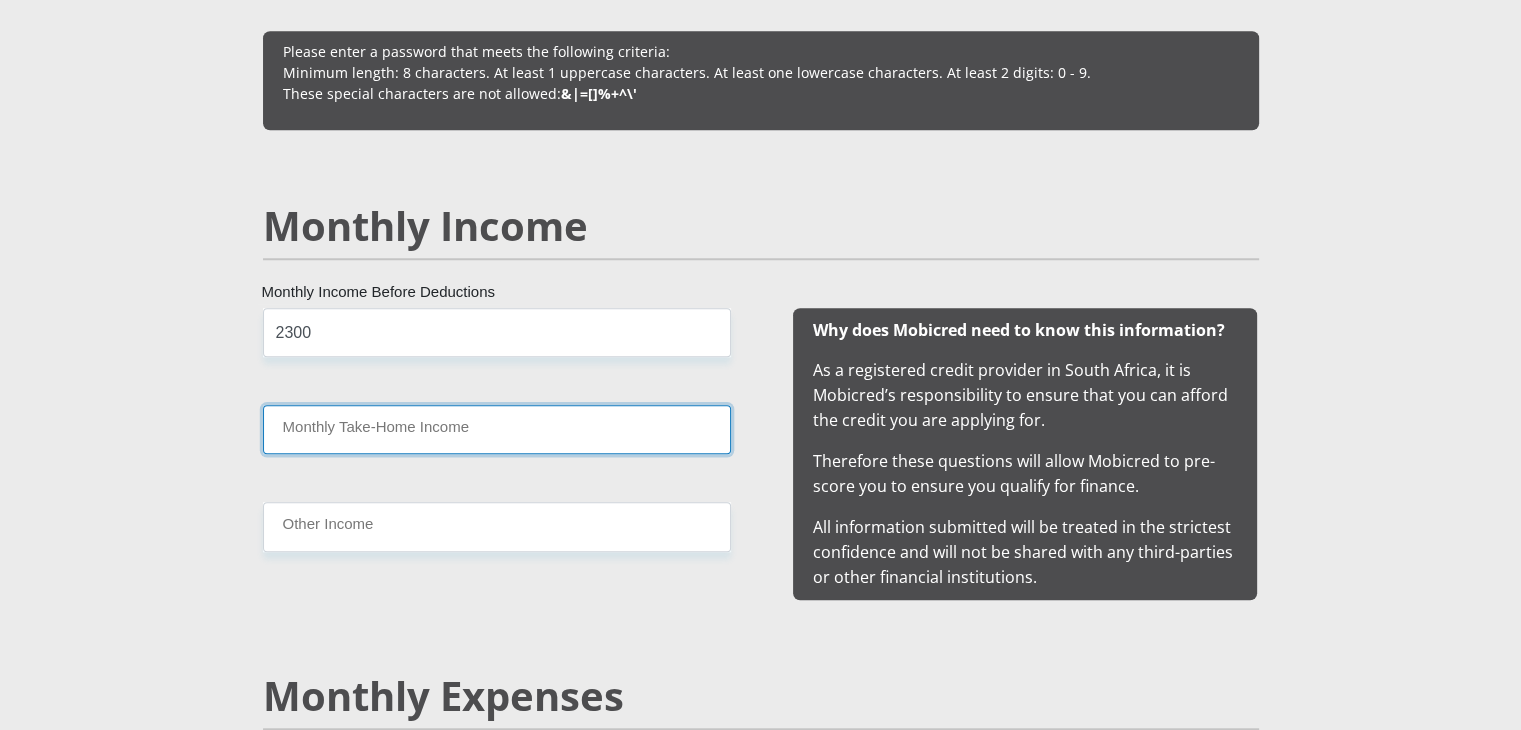 click on "Monthly Take-Home Income" at bounding box center [497, 429] 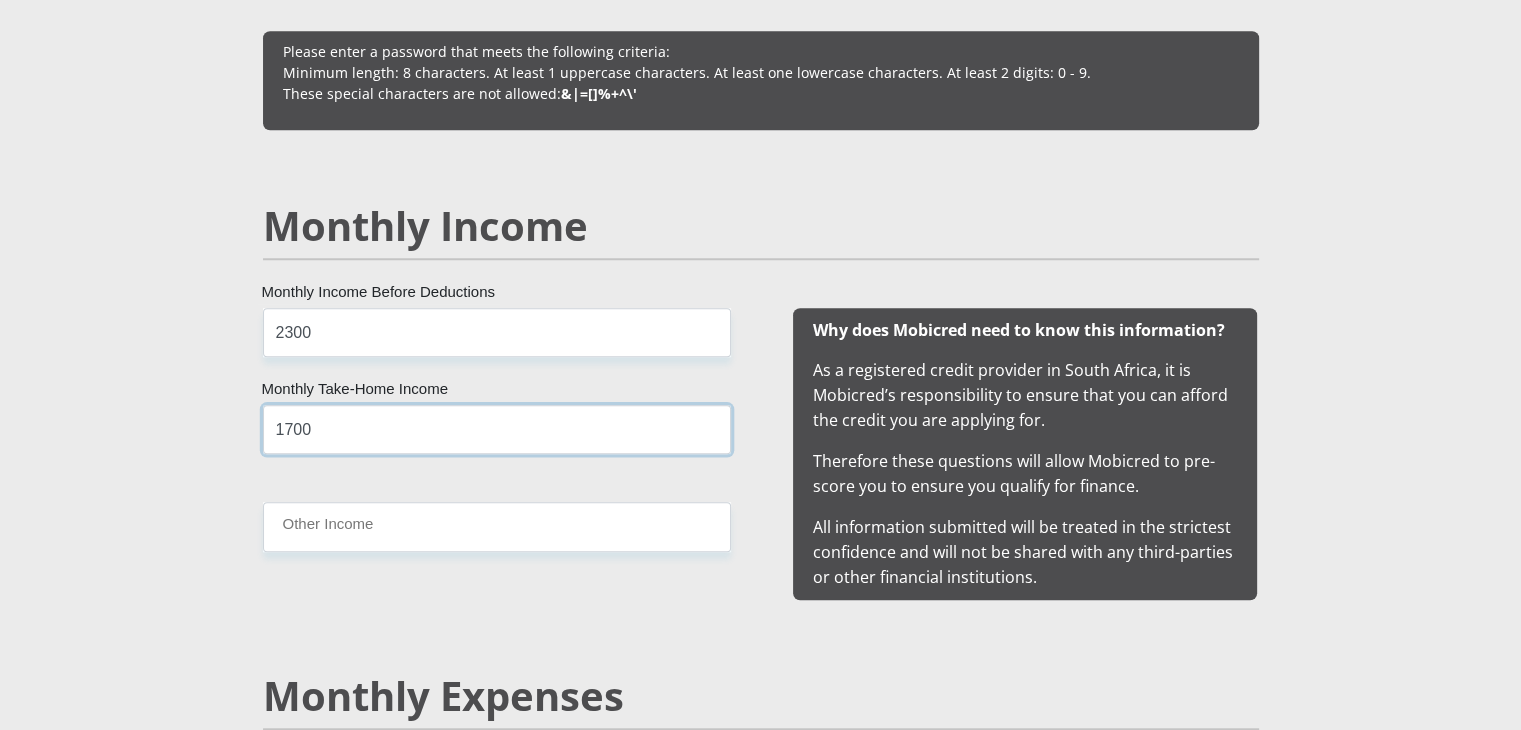 type on "1700" 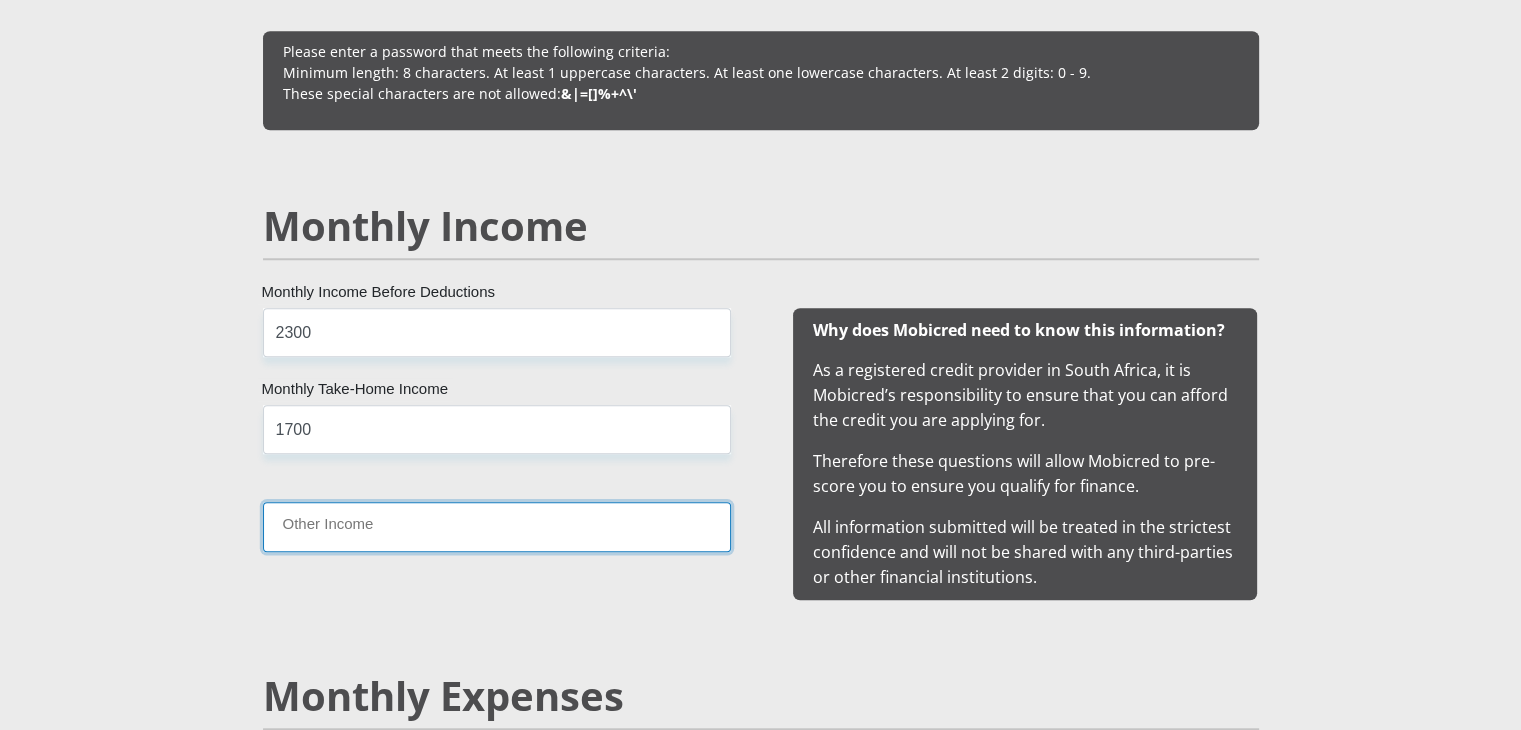 click on "Other Income" at bounding box center (497, 526) 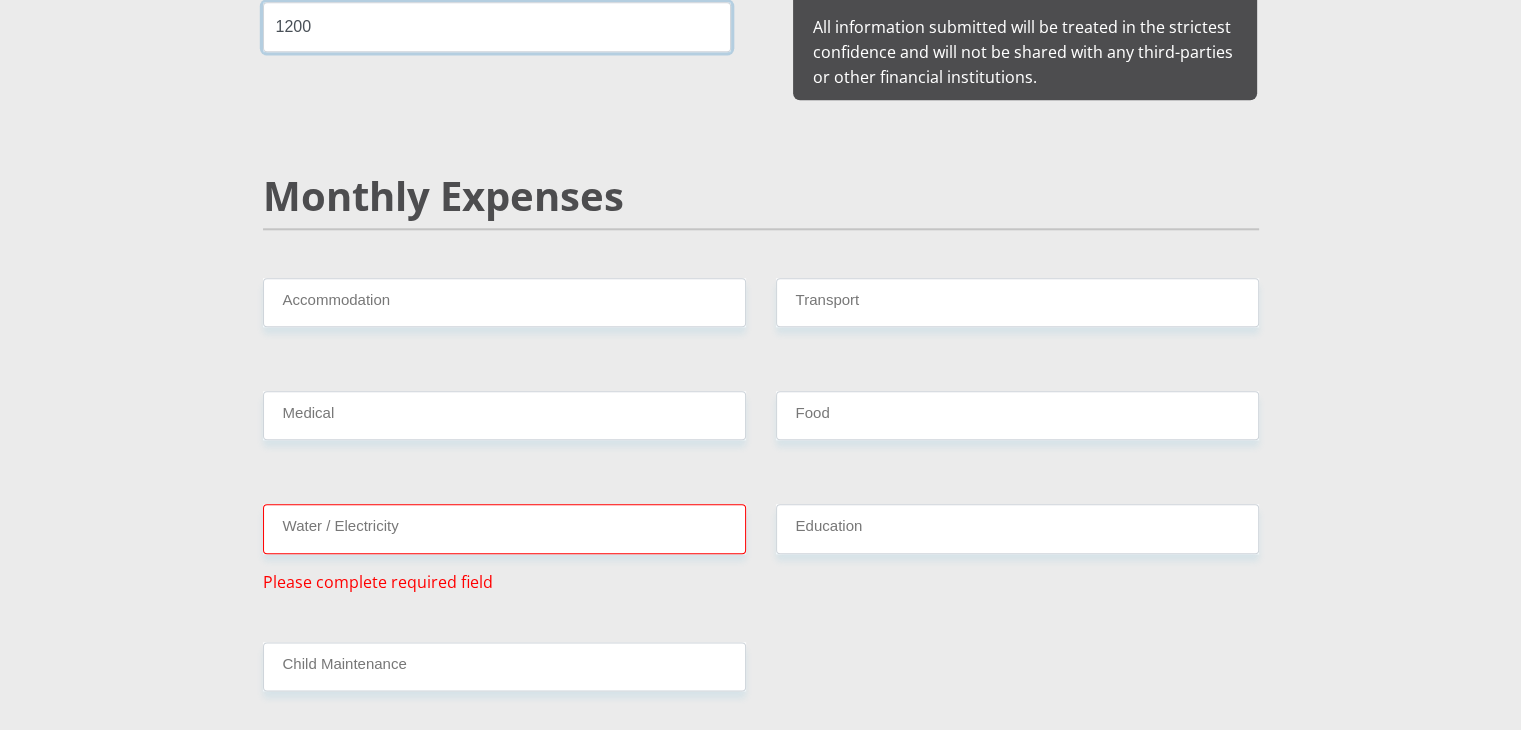 scroll, scrollTop: 2240, scrollLeft: 0, axis: vertical 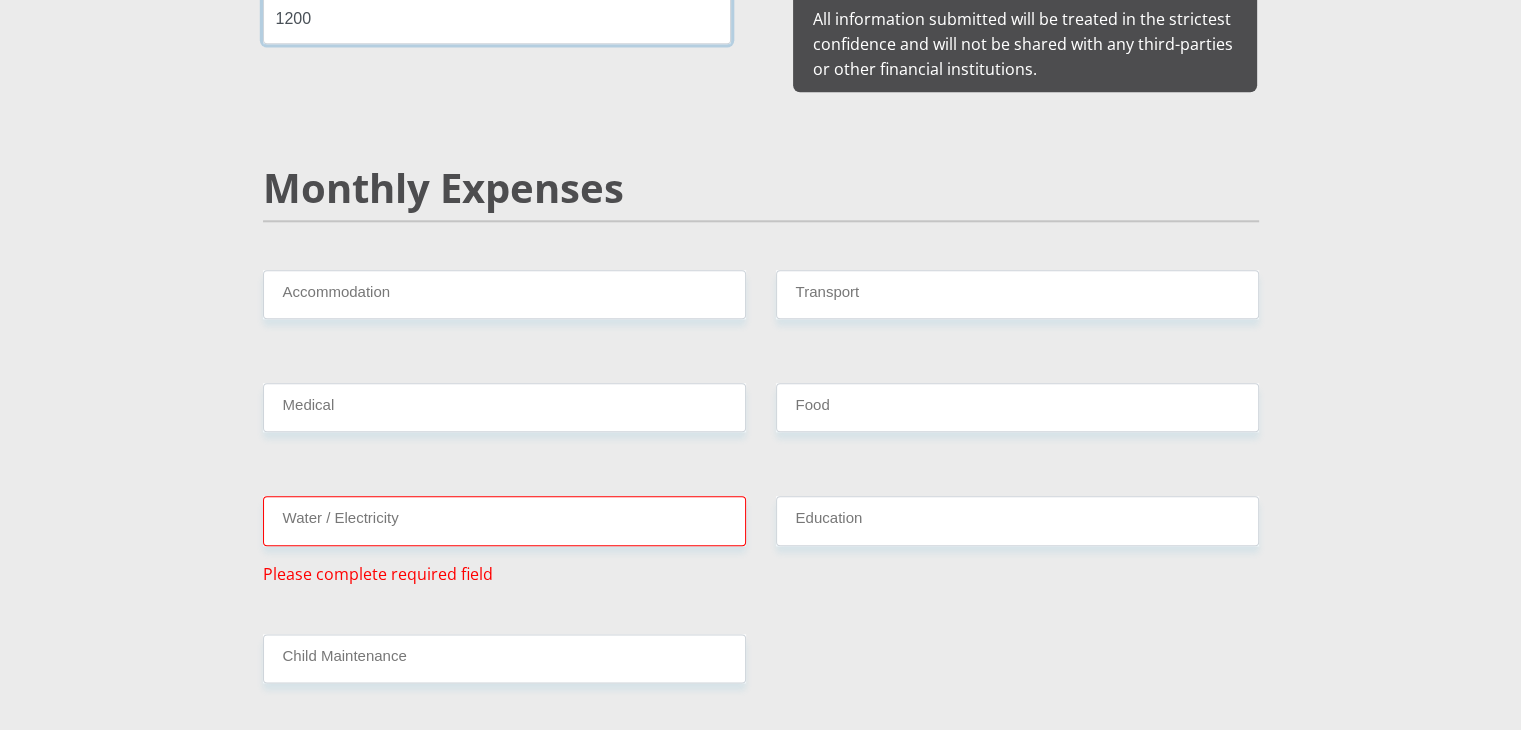 type on "1200" 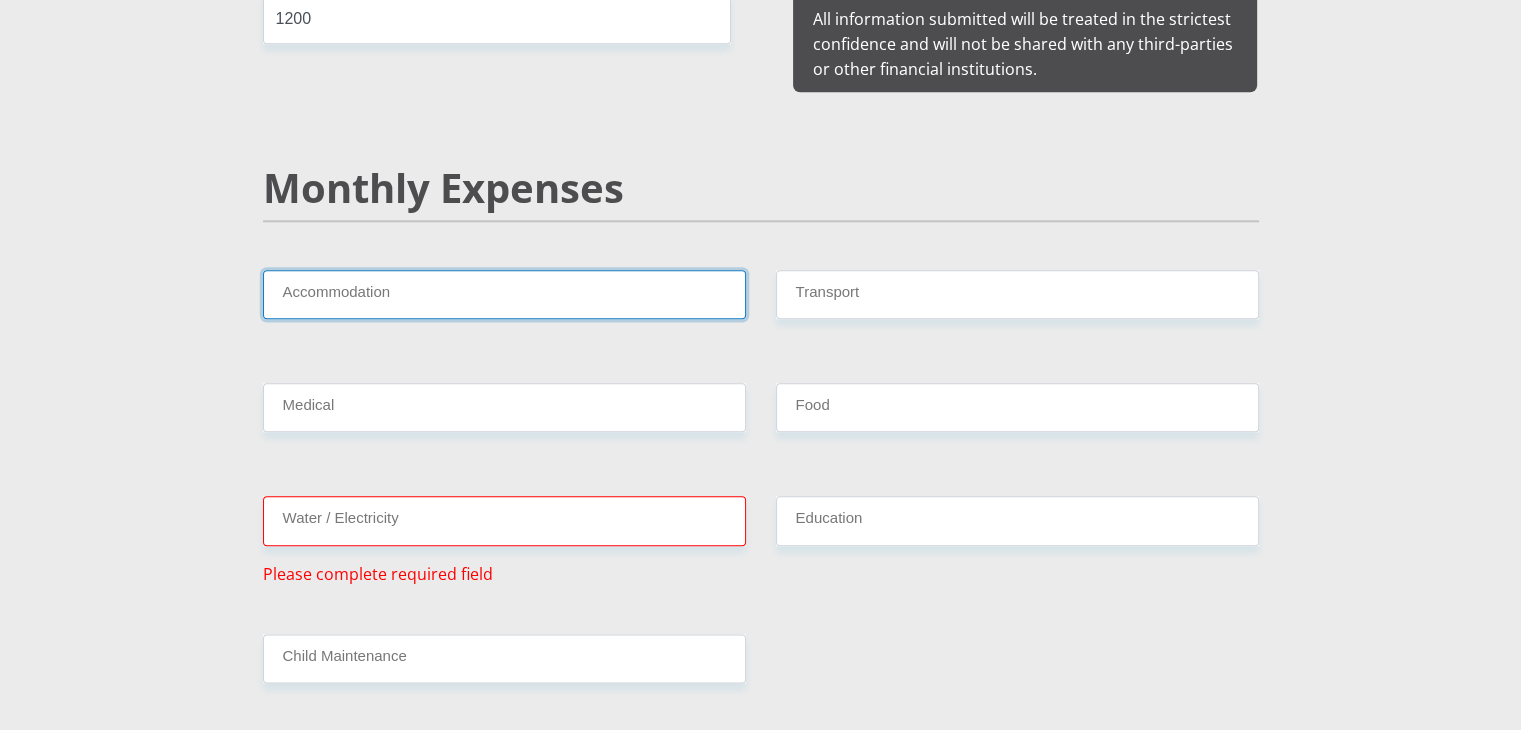 click on "Accommodation" at bounding box center [504, 294] 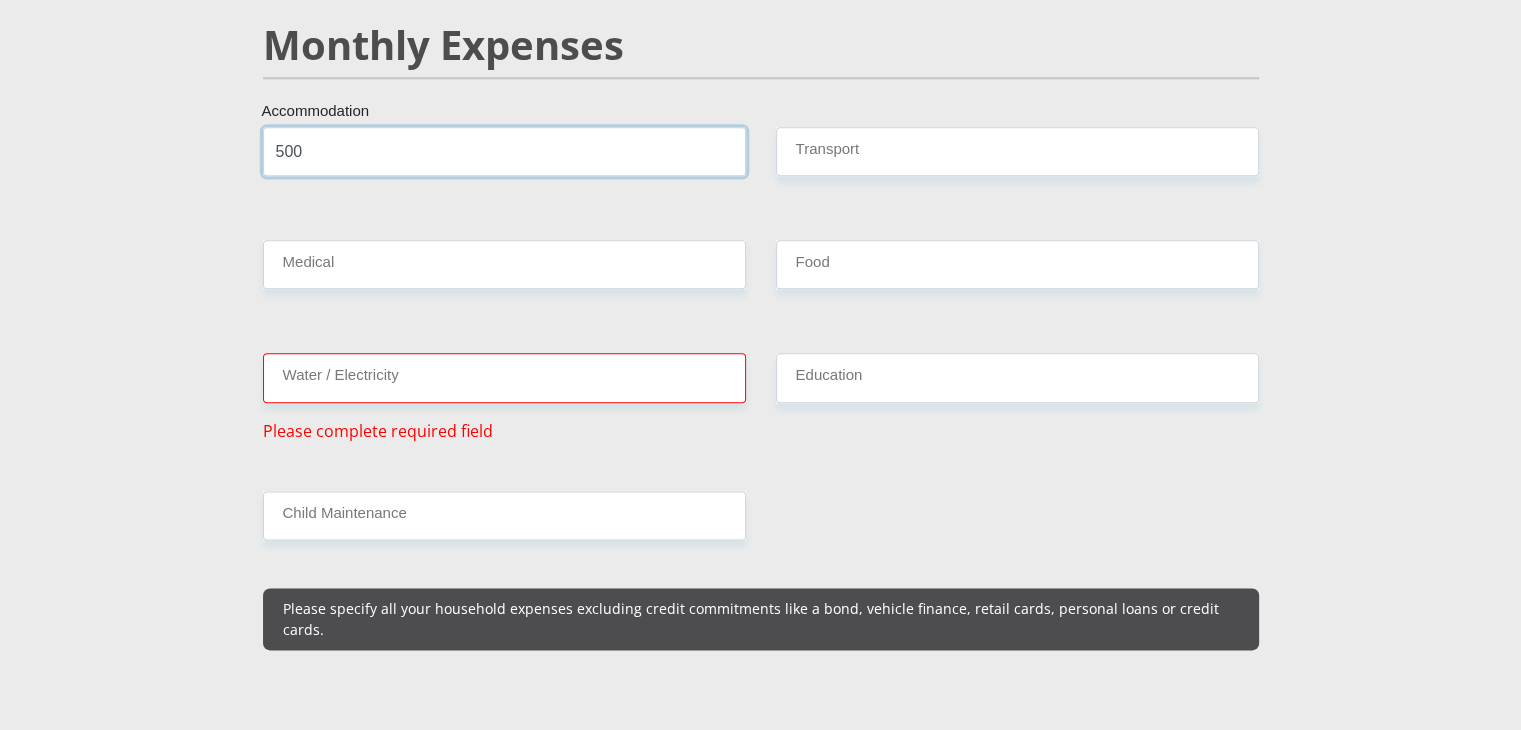 scroll, scrollTop: 2384, scrollLeft: 0, axis: vertical 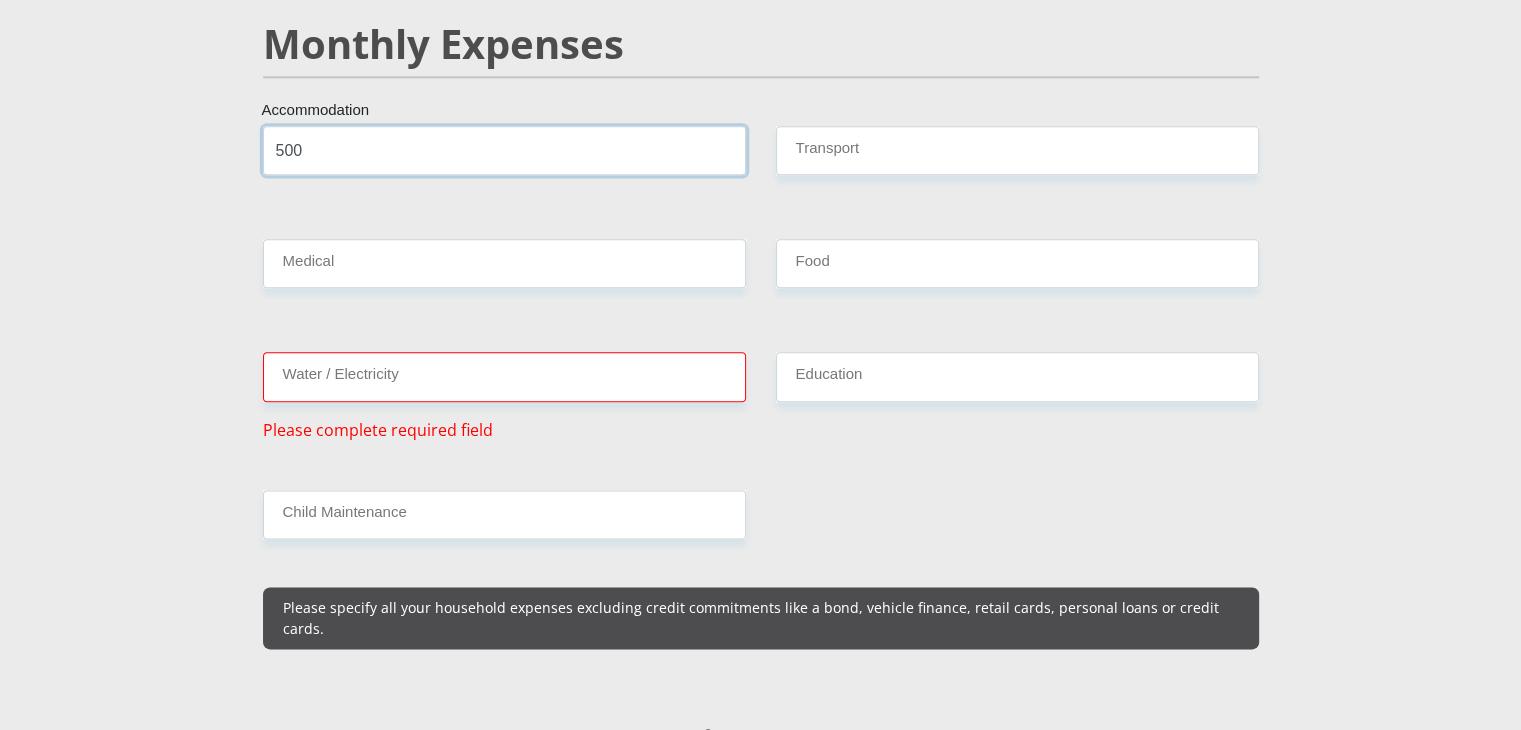 type on "500" 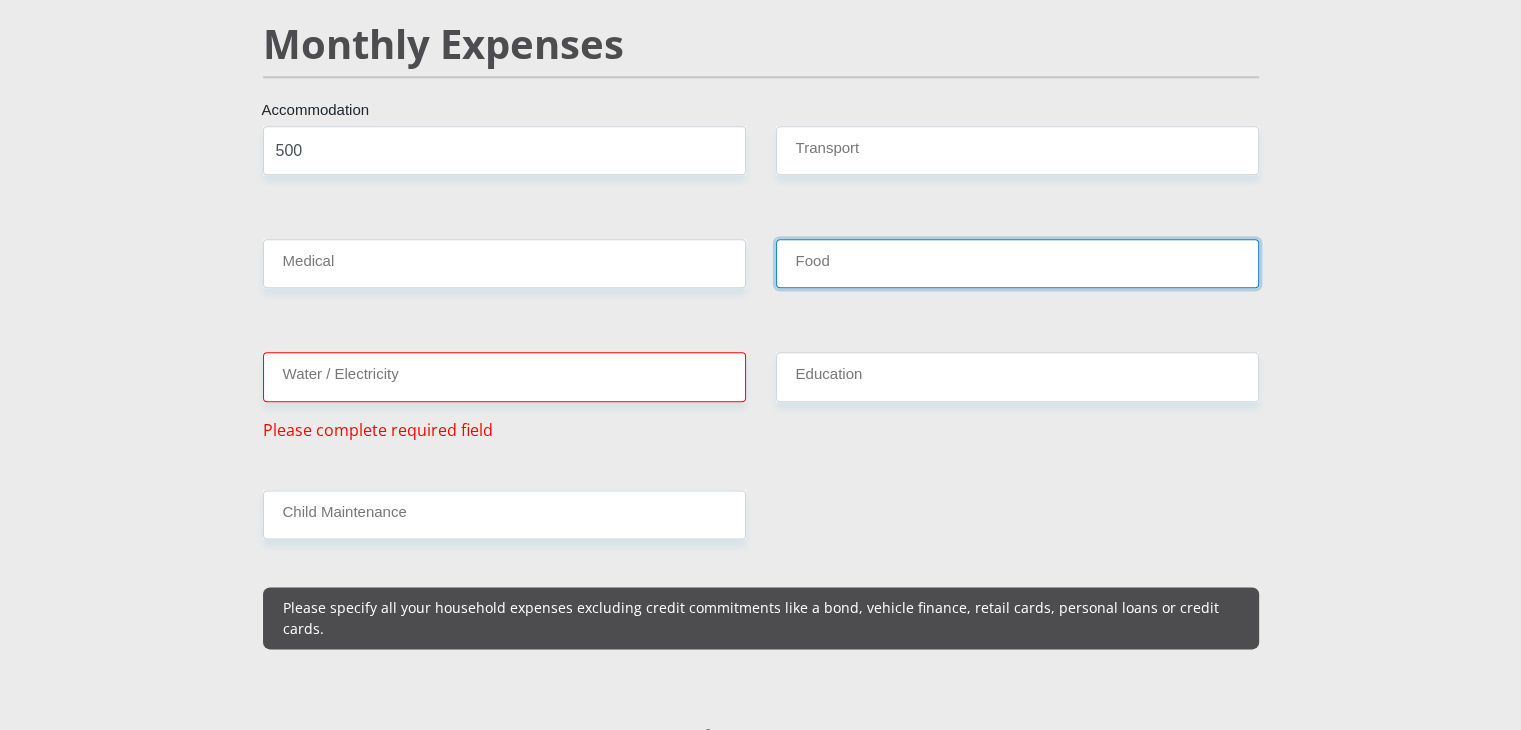 click on "Food" at bounding box center [1017, 263] 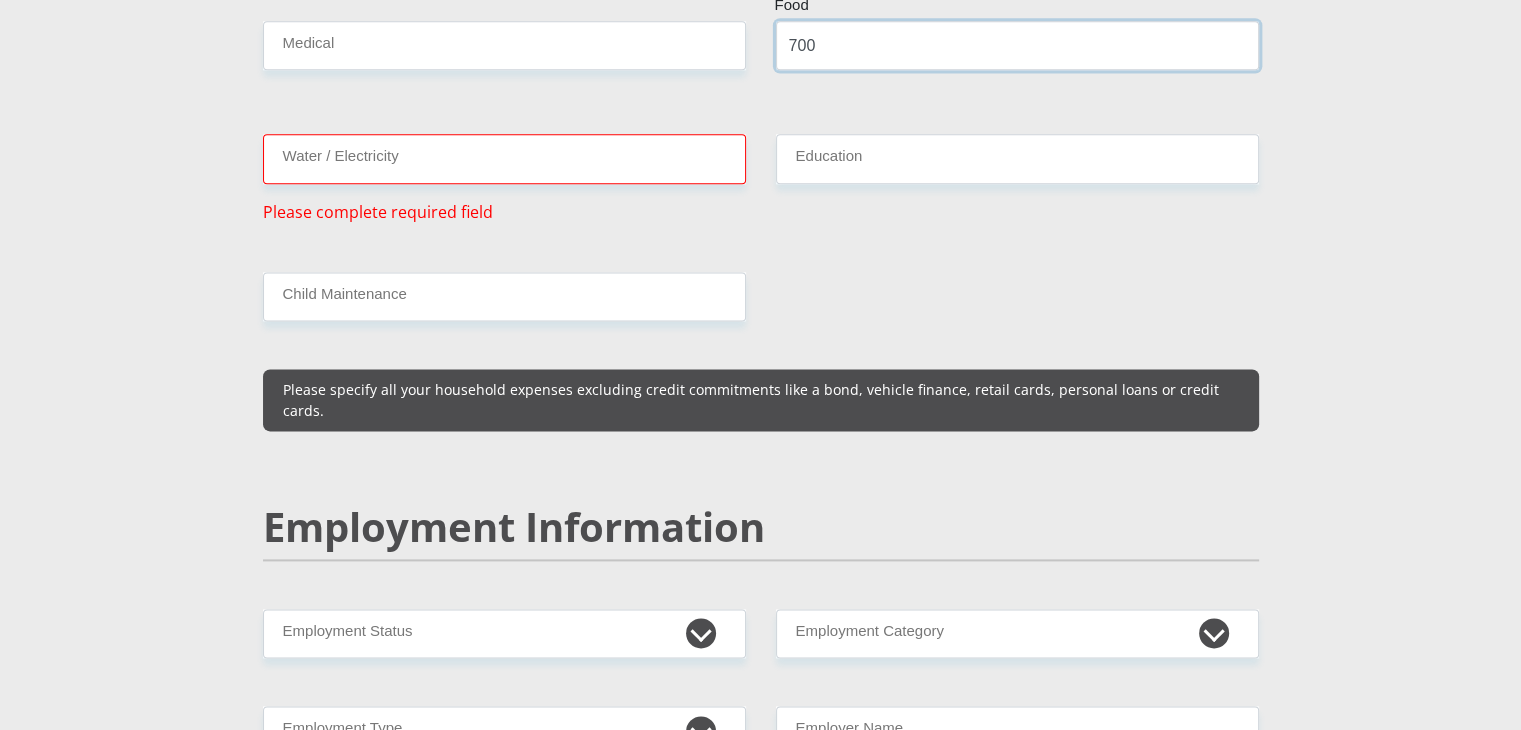 scroll, scrollTop: 2623, scrollLeft: 0, axis: vertical 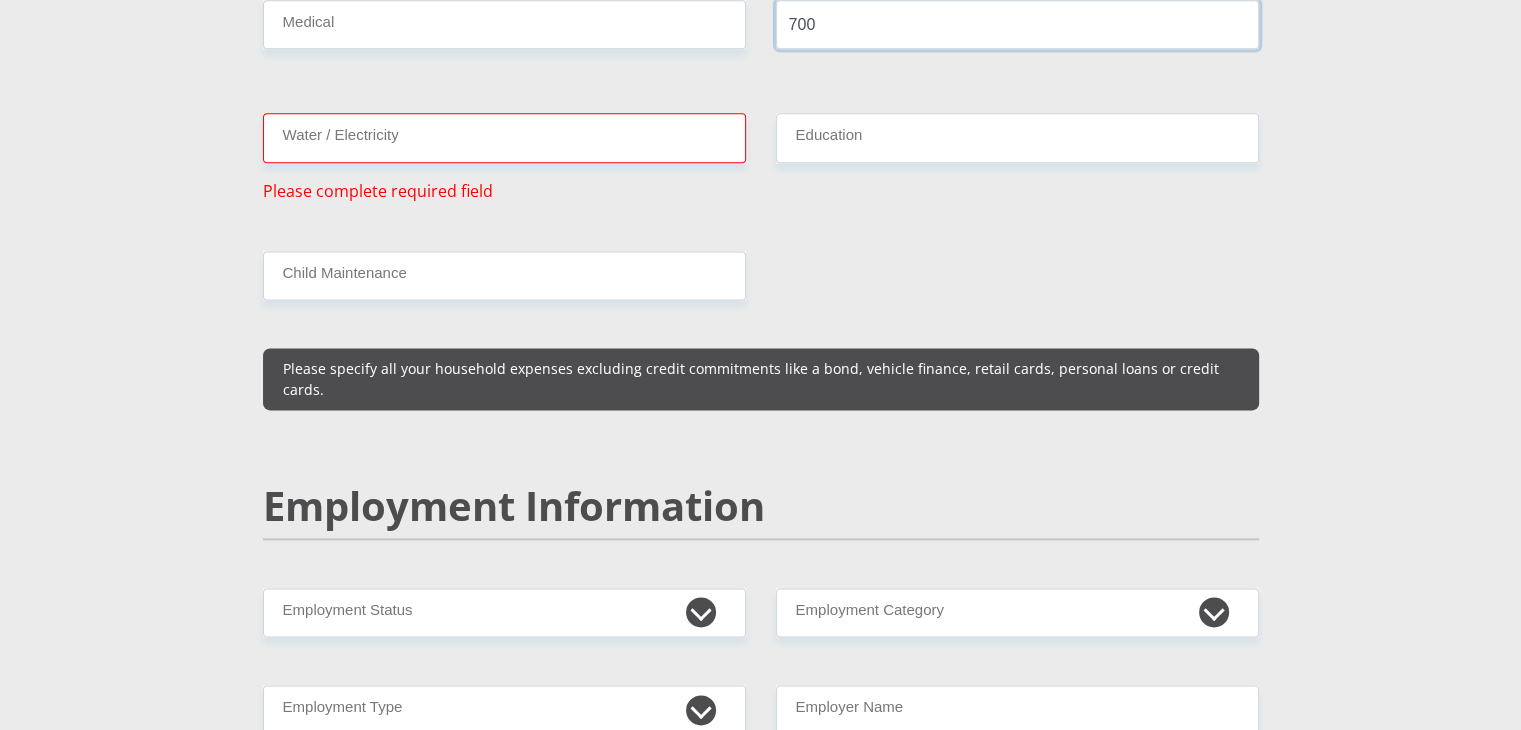 type on "700" 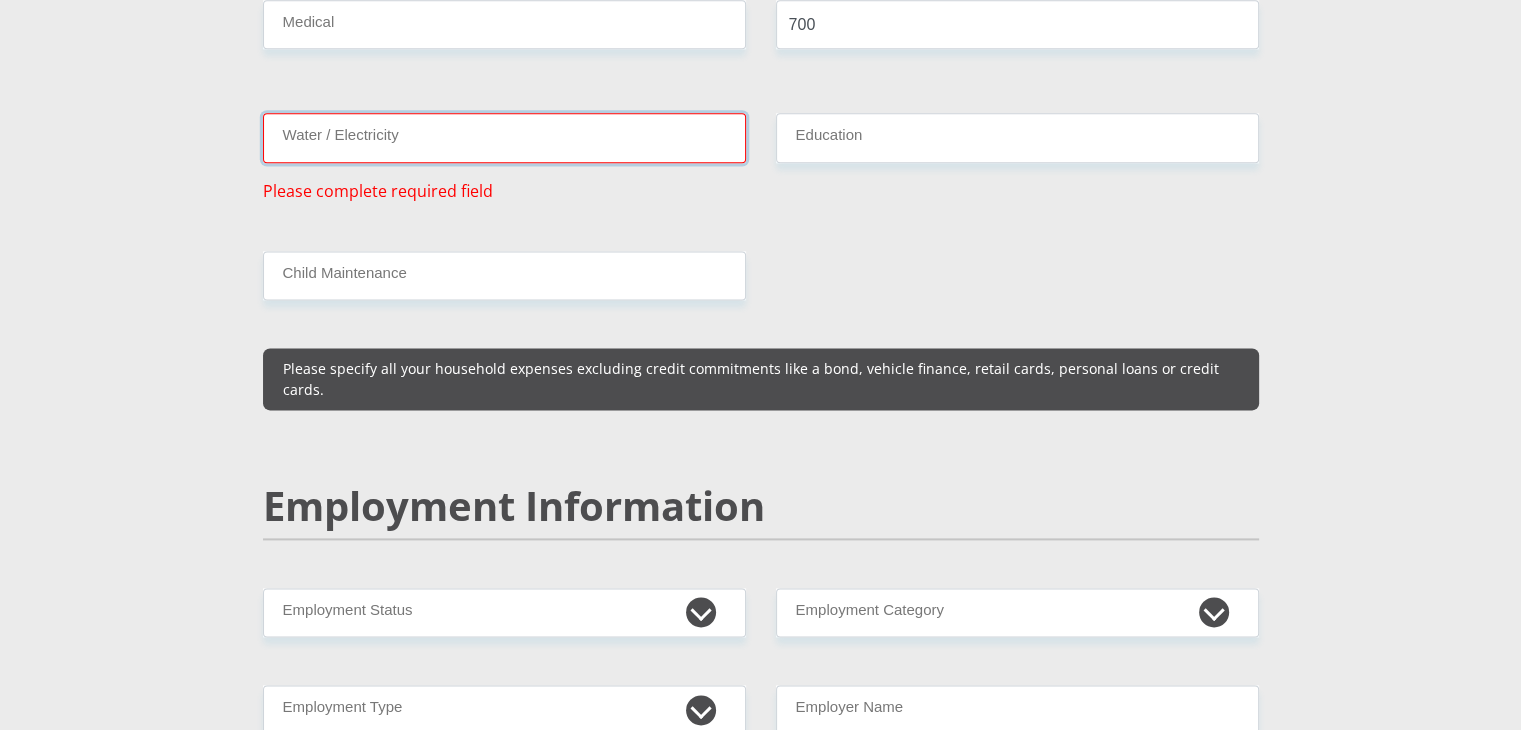 click on "Water / Electricity" at bounding box center [504, 137] 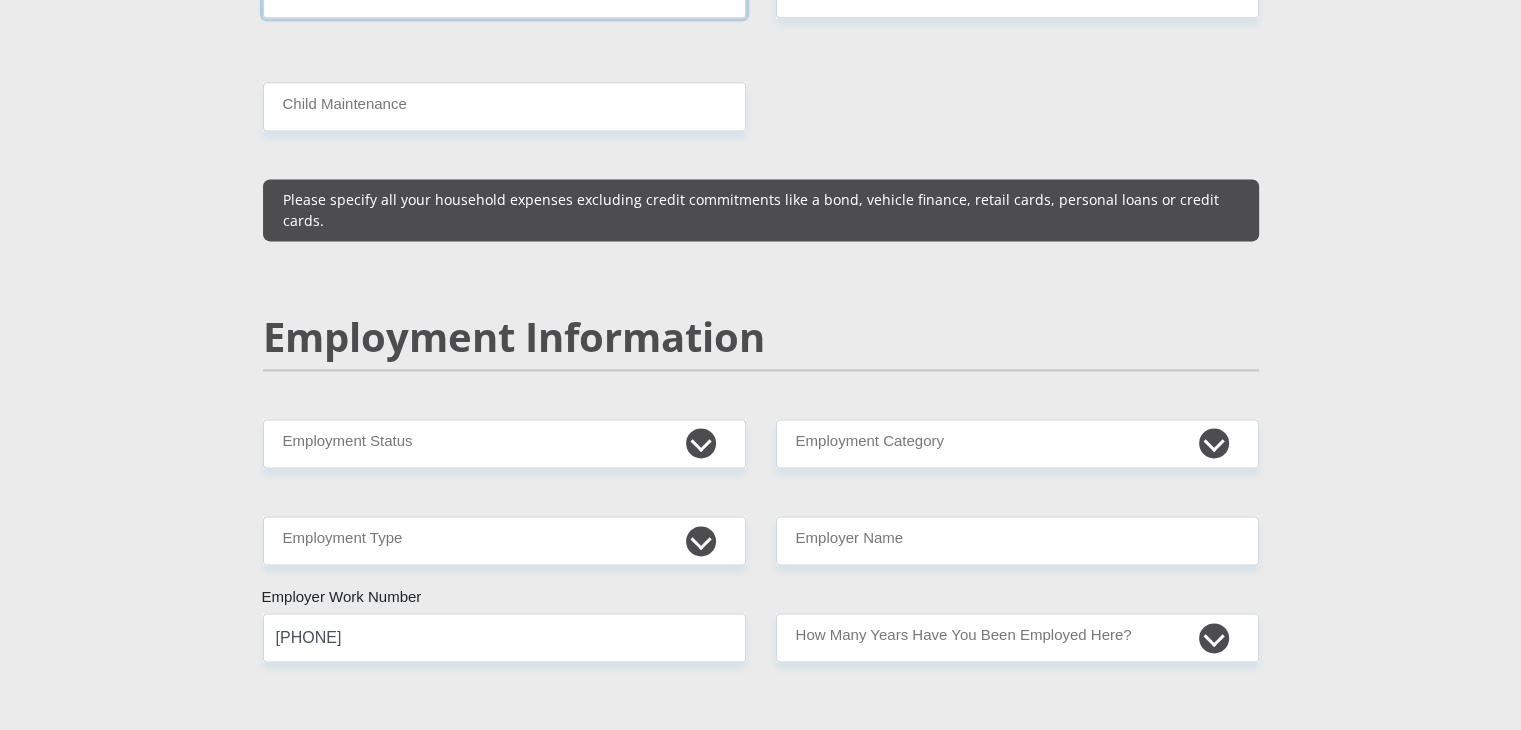 scroll, scrollTop: 2812, scrollLeft: 0, axis: vertical 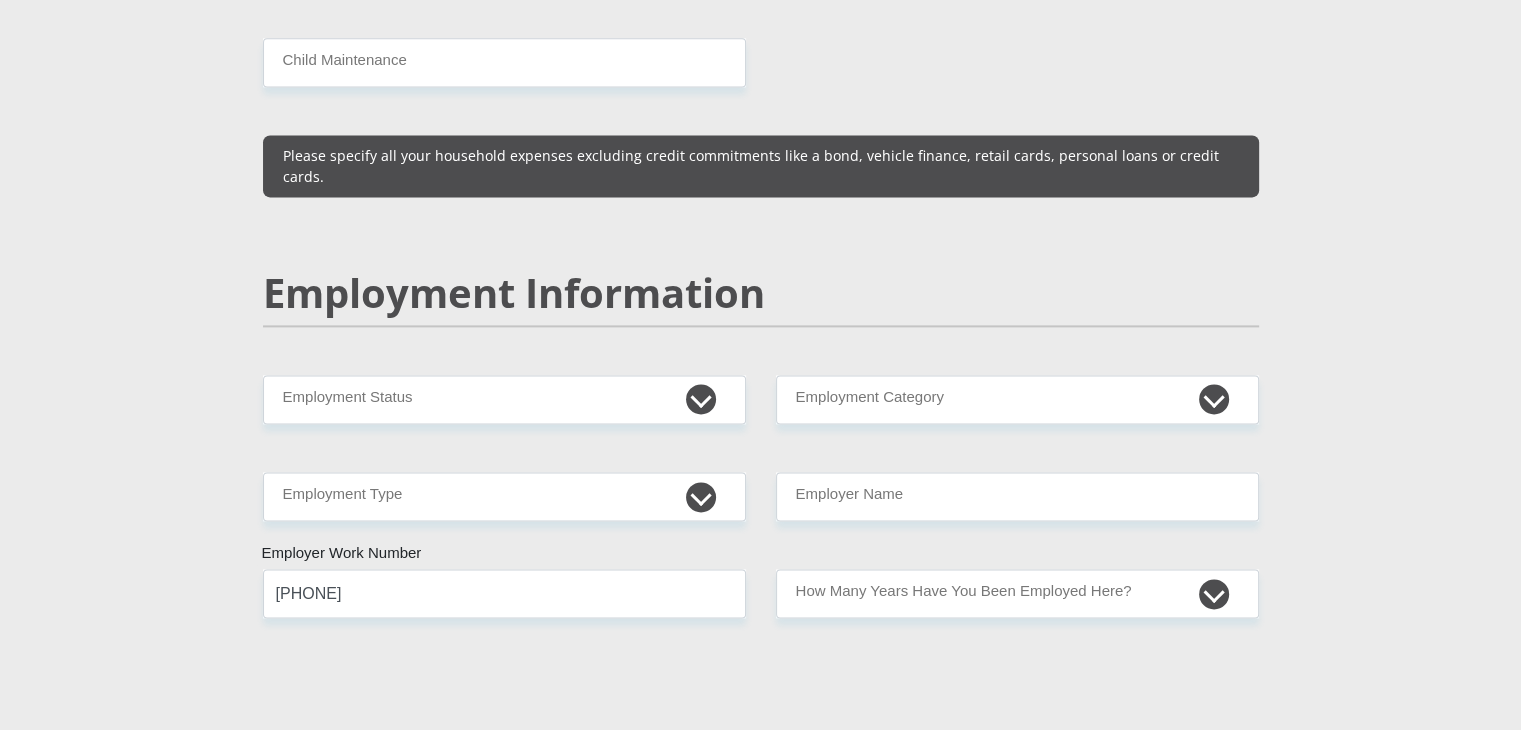 type on "250" 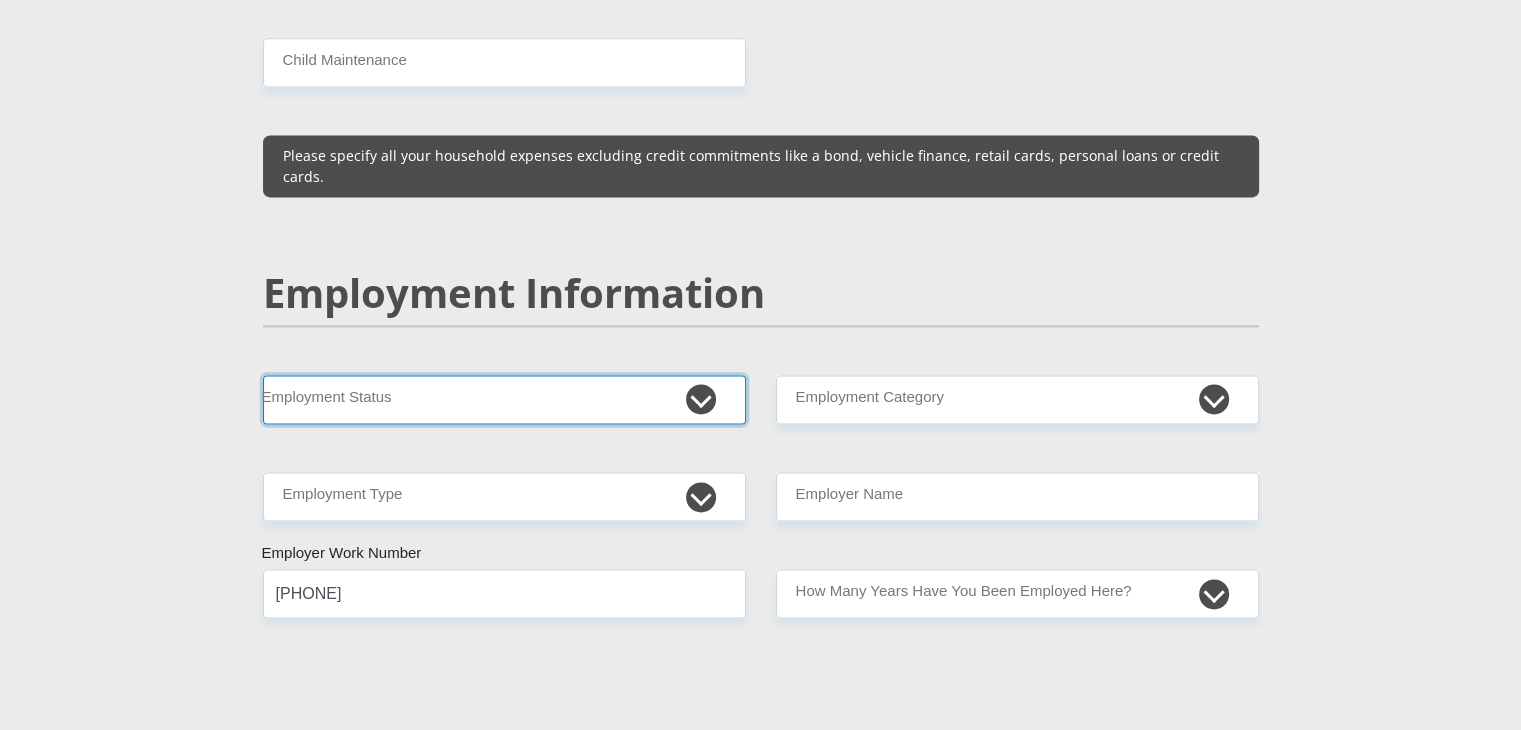 click on "Permanent/Full-time
Part-time/Casual
Contract Worker
Self-Employed
Housewife
Retired
Student
Medically Boarded
Disability
Unemployed" at bounding box center [504, 399] 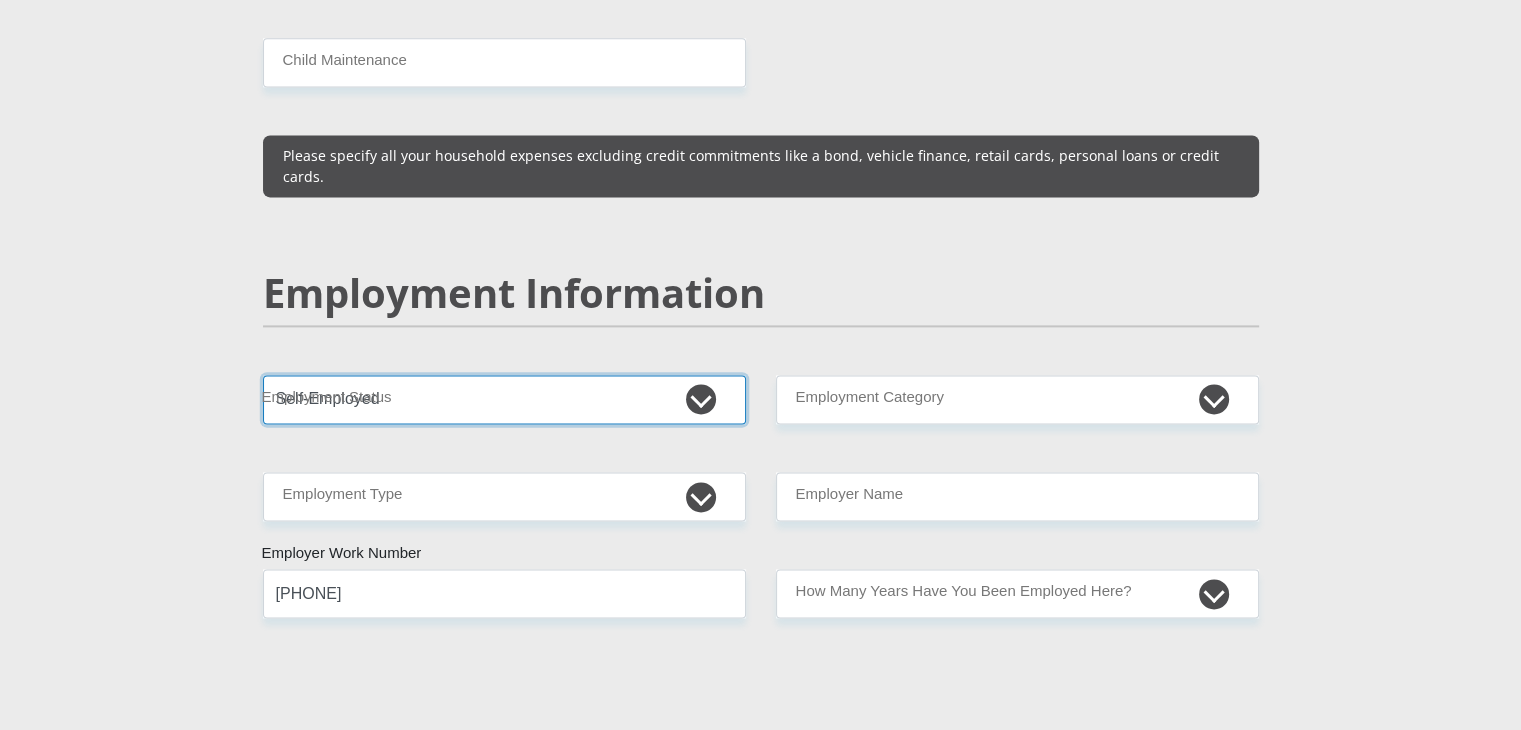 click on "Permanent/Full-time
Part-time/Casual
Contract Worker
Self-Employed
Housewife
Retired
Student
Medically Boarded
Disability
Unemployed" at bounding box center (504, 399) 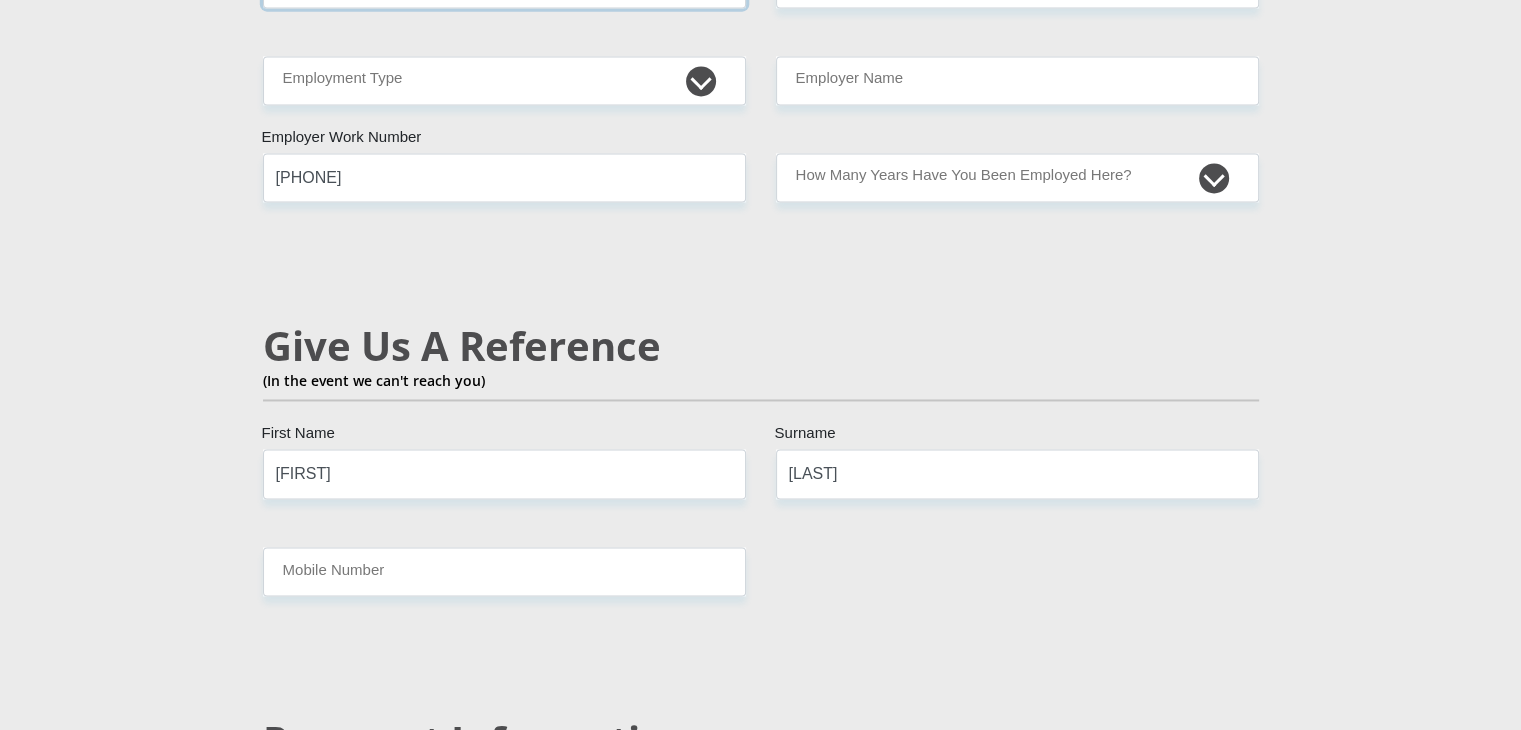 scroll, scrollTop: 3235, scrollLeft: 0, axis: vertical 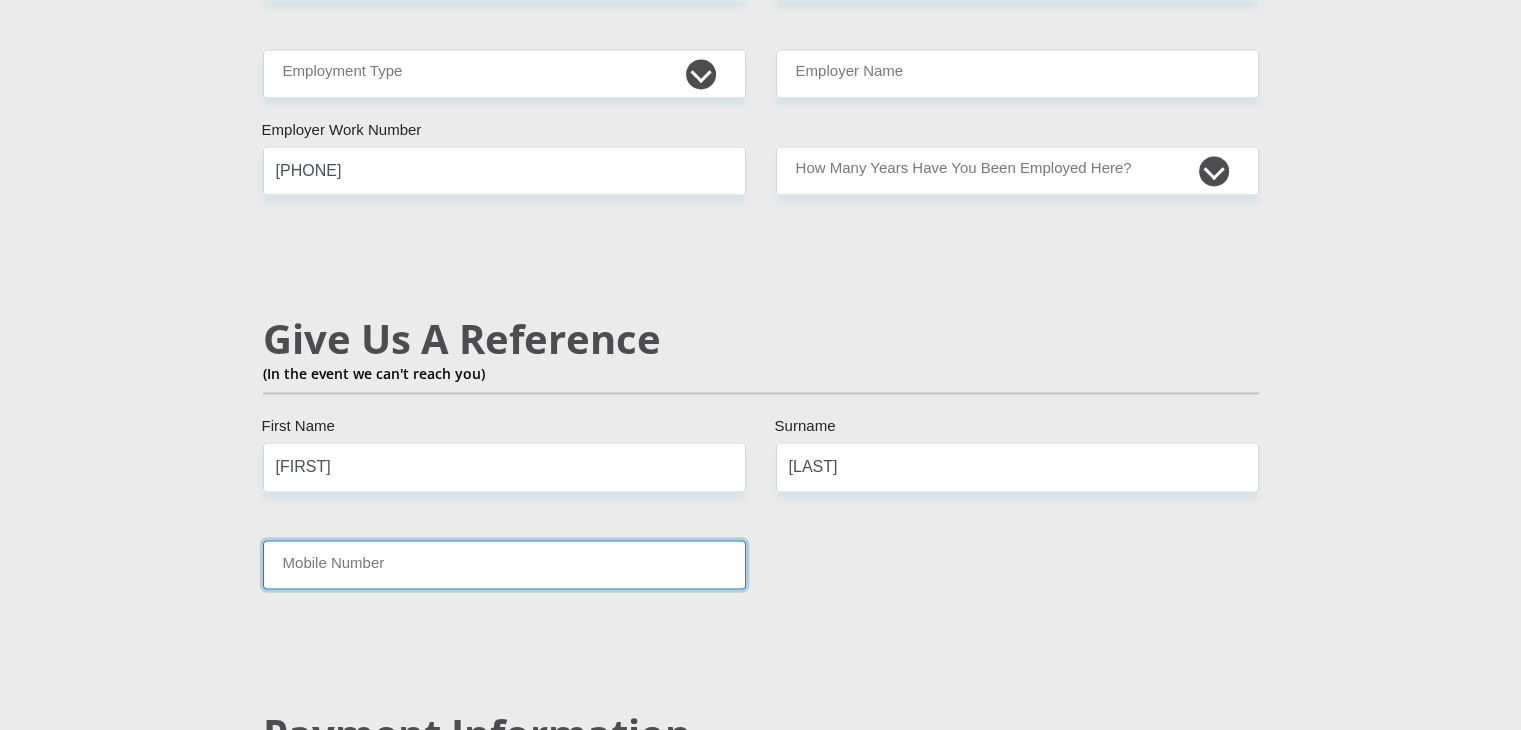 click on "Mobile Number" at bounding box center [504, 564] 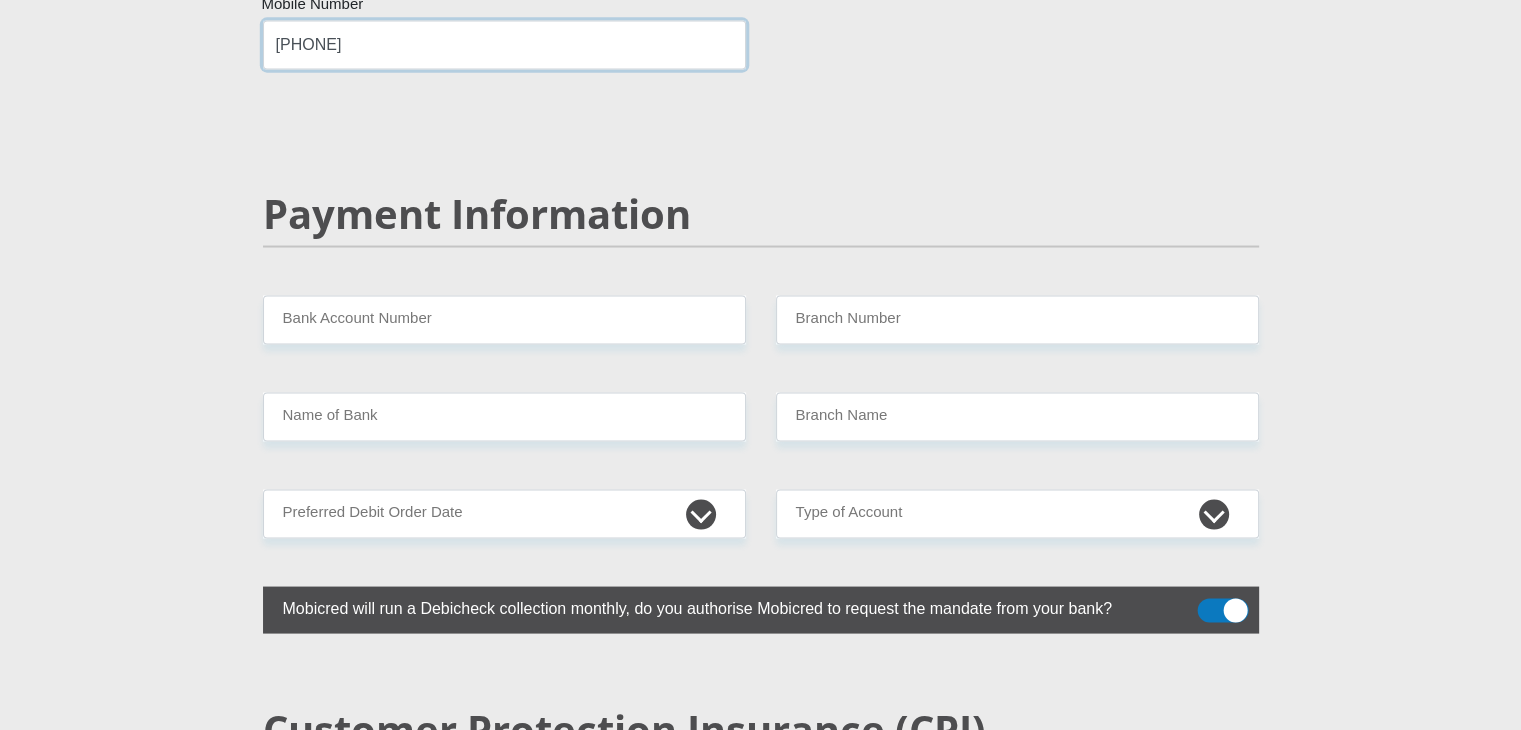 scroll, scrollTop: 3756, scrollLeft: 0, axis: vertical 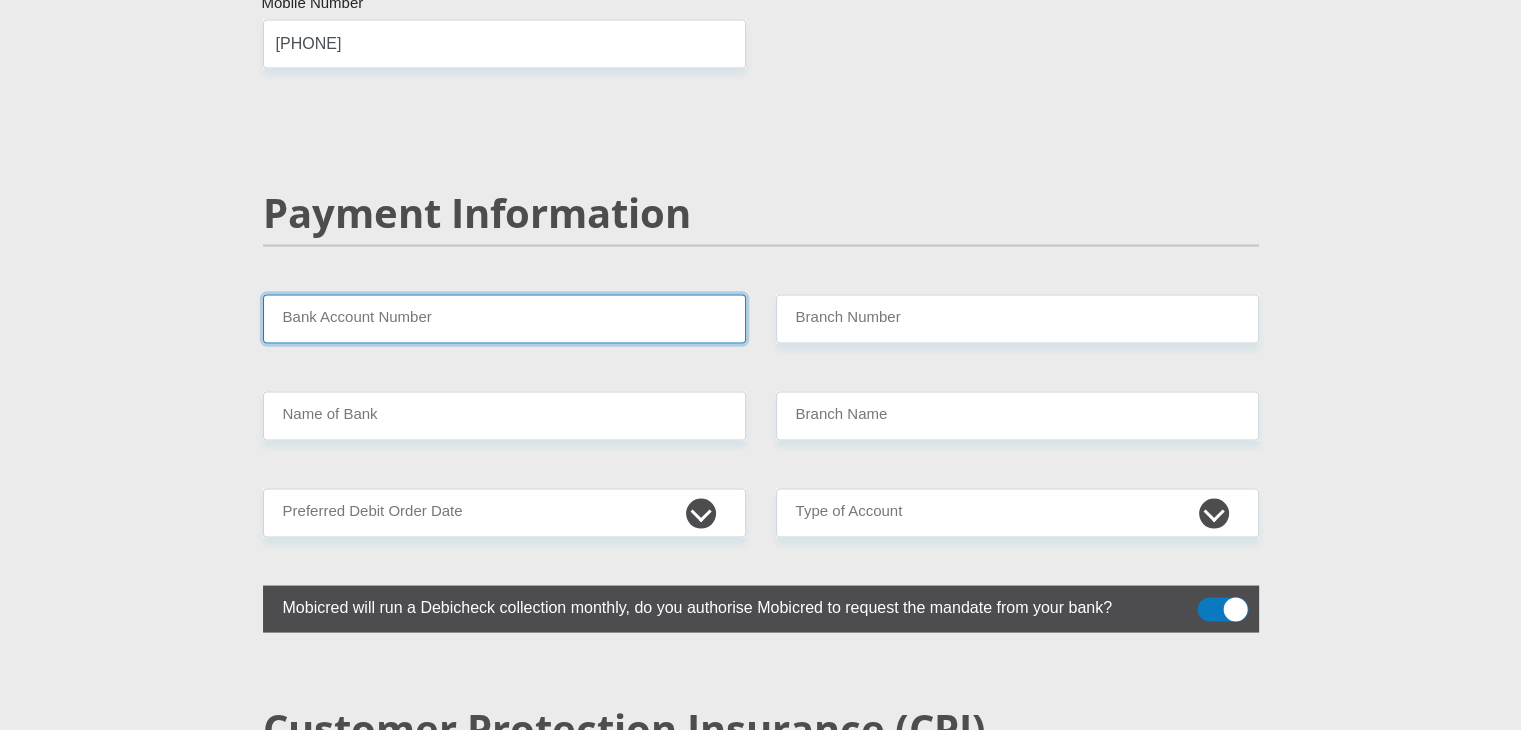 click on "Bank Account Number" at bounding box center (504, 318) 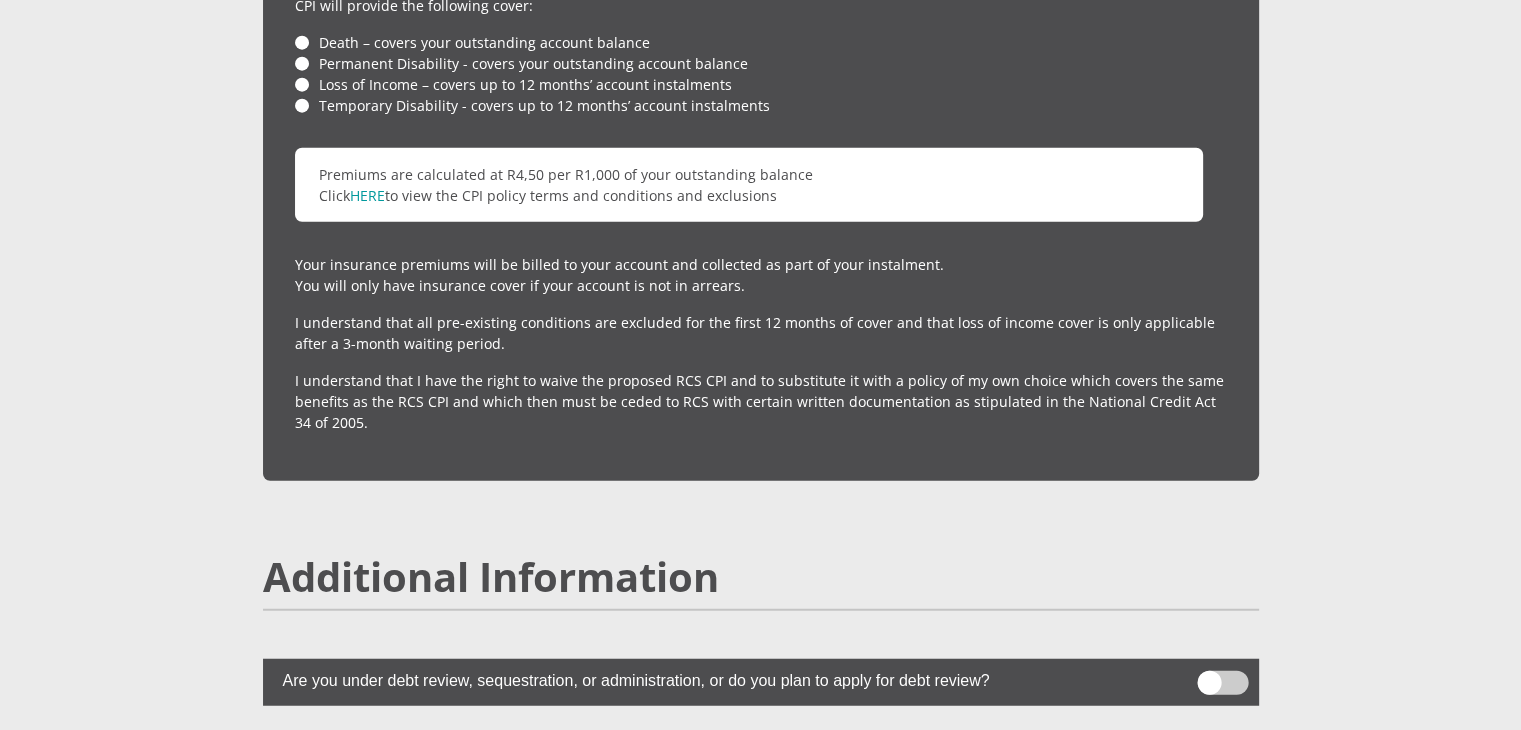 scroll, scrollTop: 5039, scrollLeft: 0, axis: vertical 